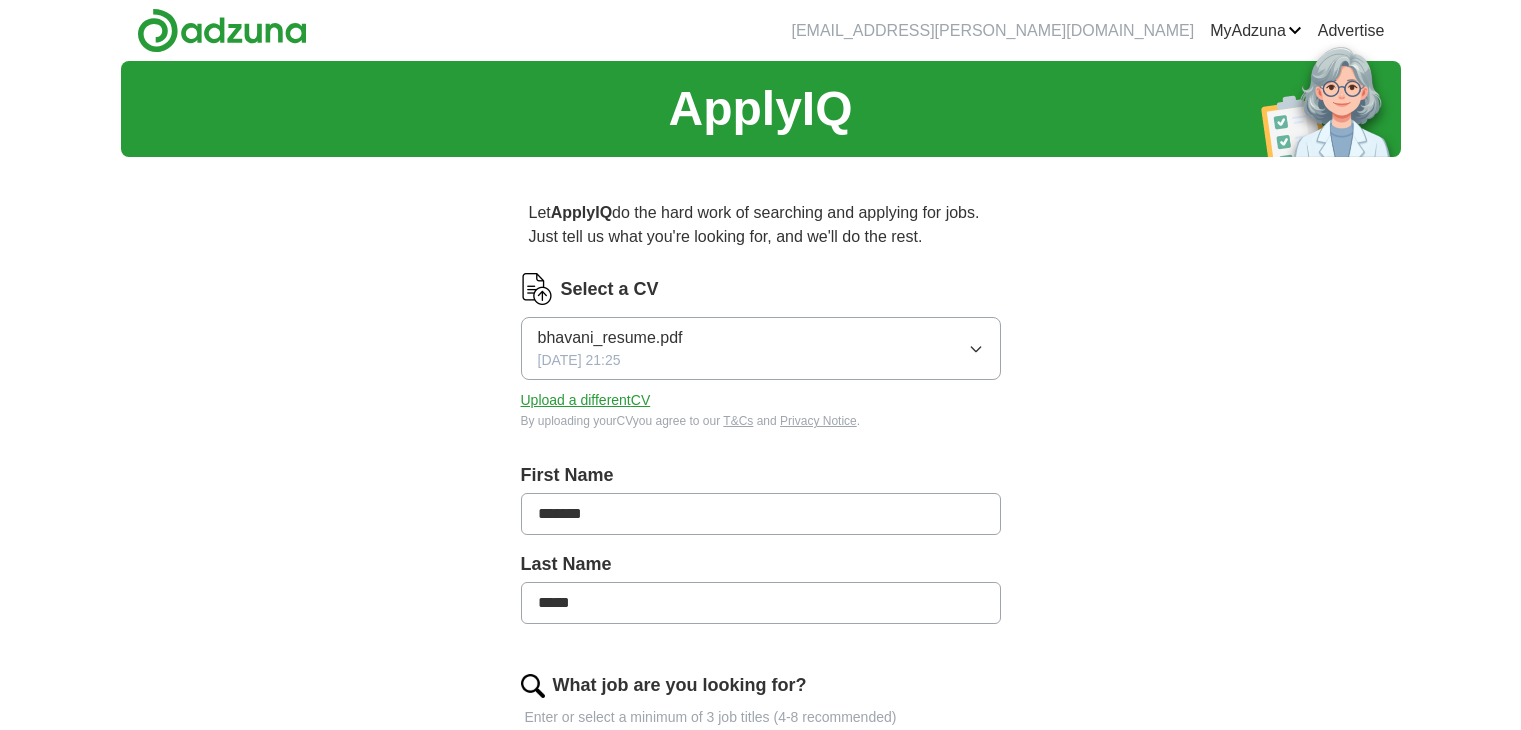 scroll, scrollTop: 0, scrollLeft: 0, axis: both 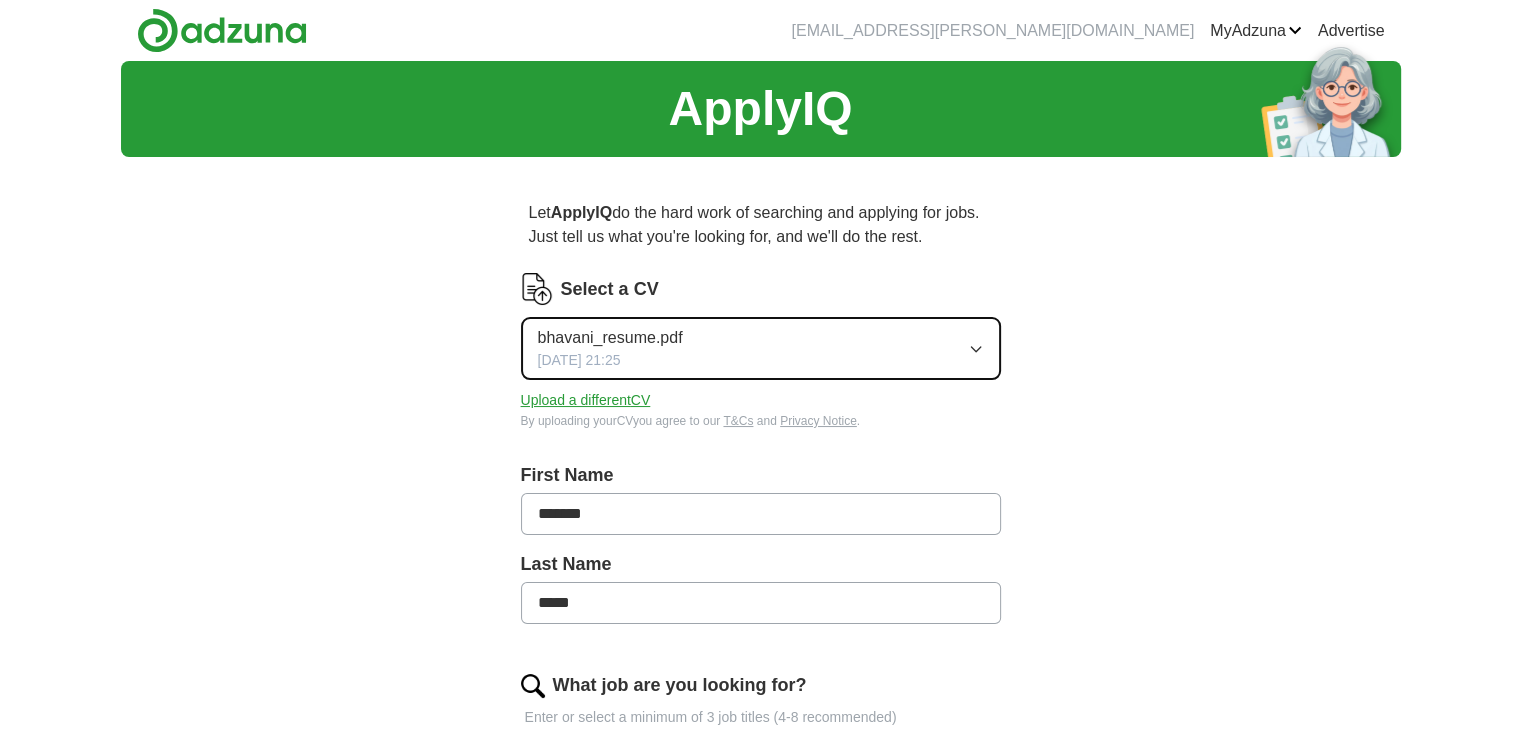 click on "bhavani_resume.pdf [DATE] 21:25" at bounding box center (761, 348) 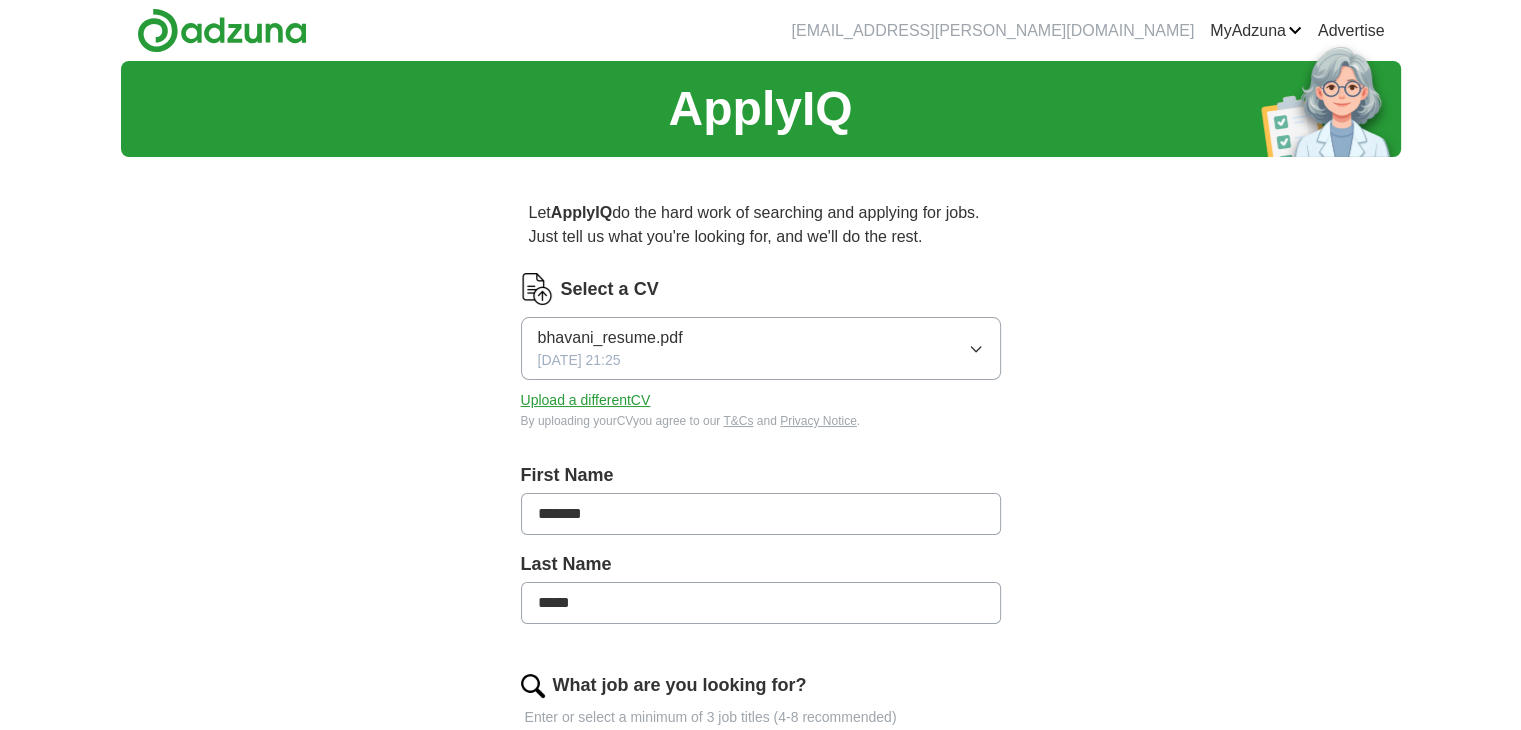 click at bounding box center (537, 289) 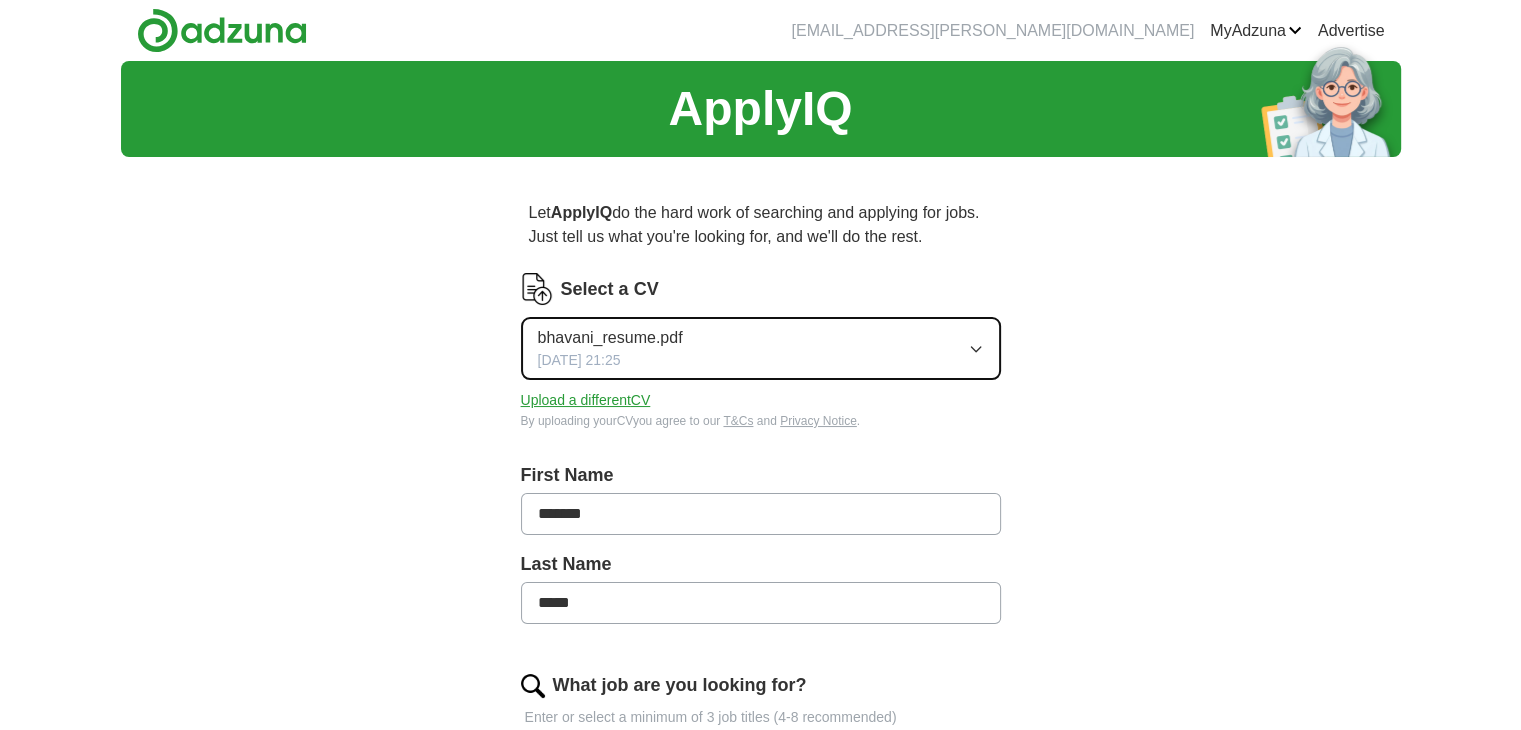 click 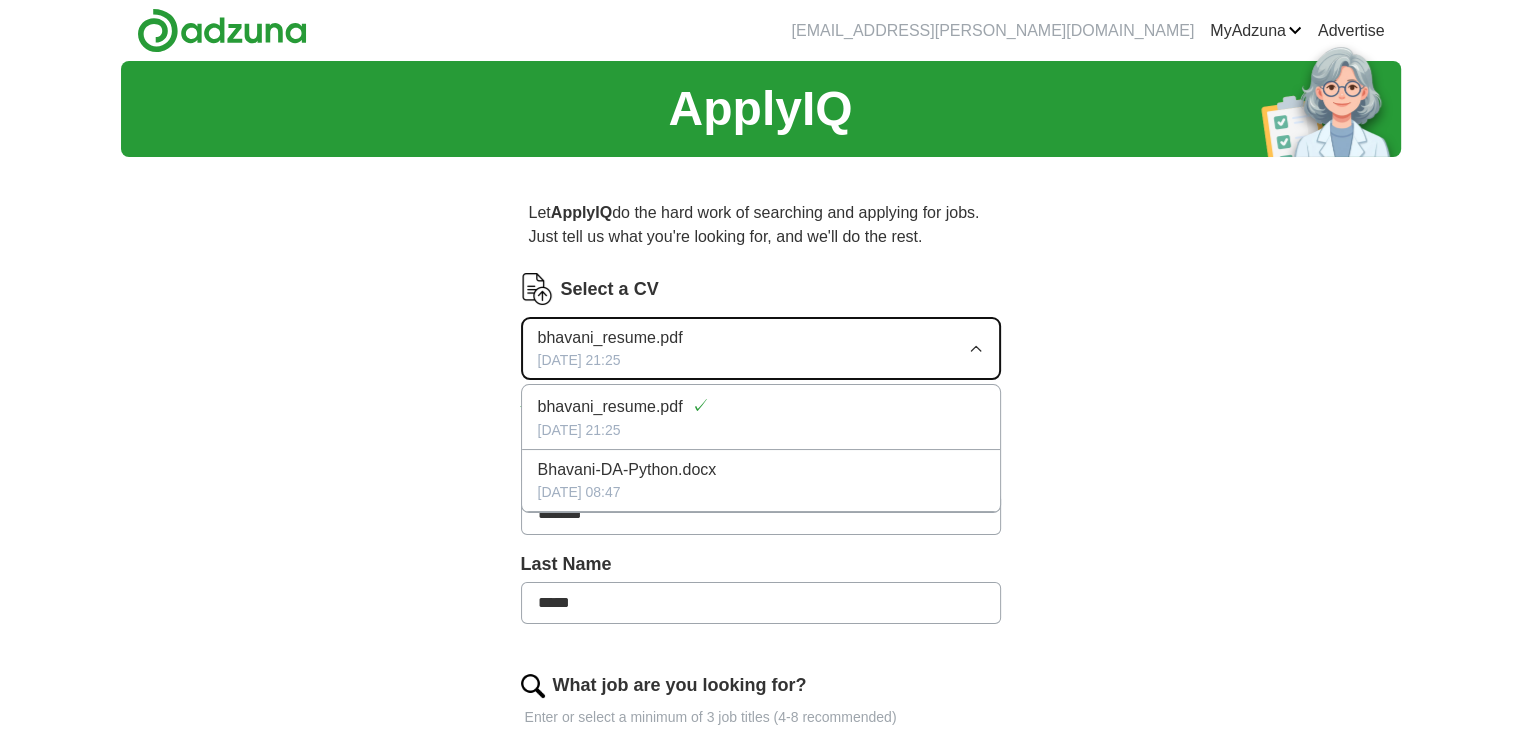 click 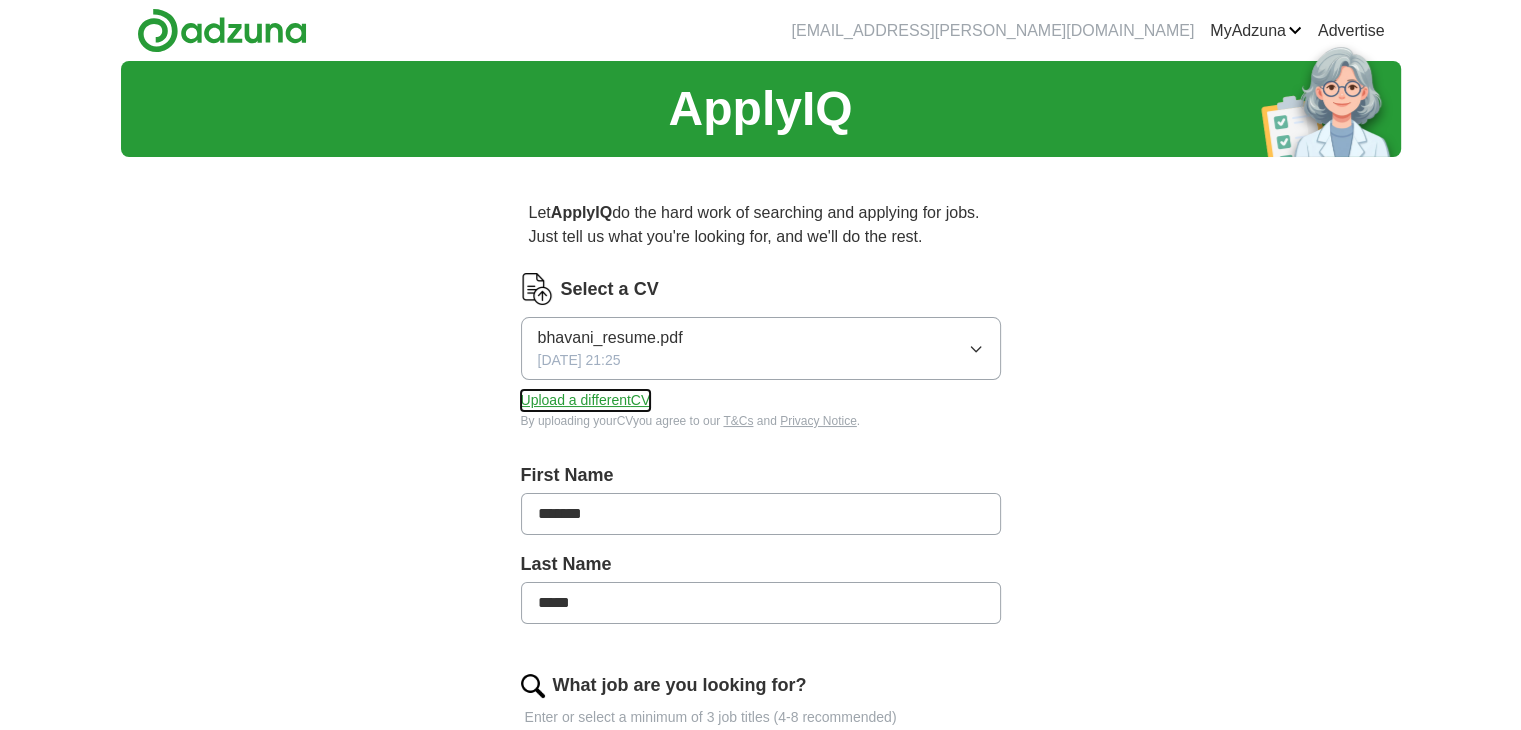 click on "Upload a different  CV" at bounding box center [586, 400] 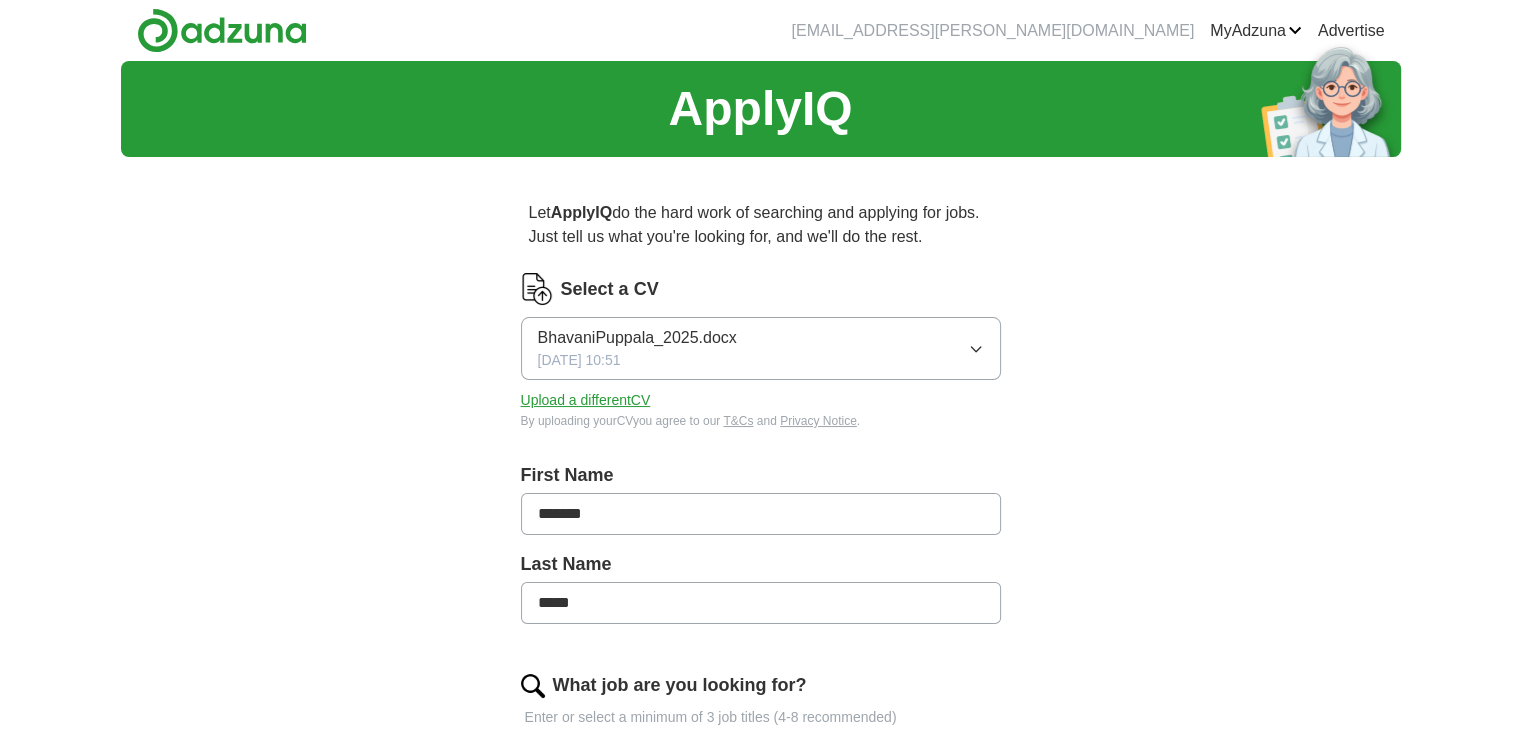 drag, startPoint x: 611, startPoint y: 608, endPoint x: 640, endPoint y: 601, distance: 29.832869 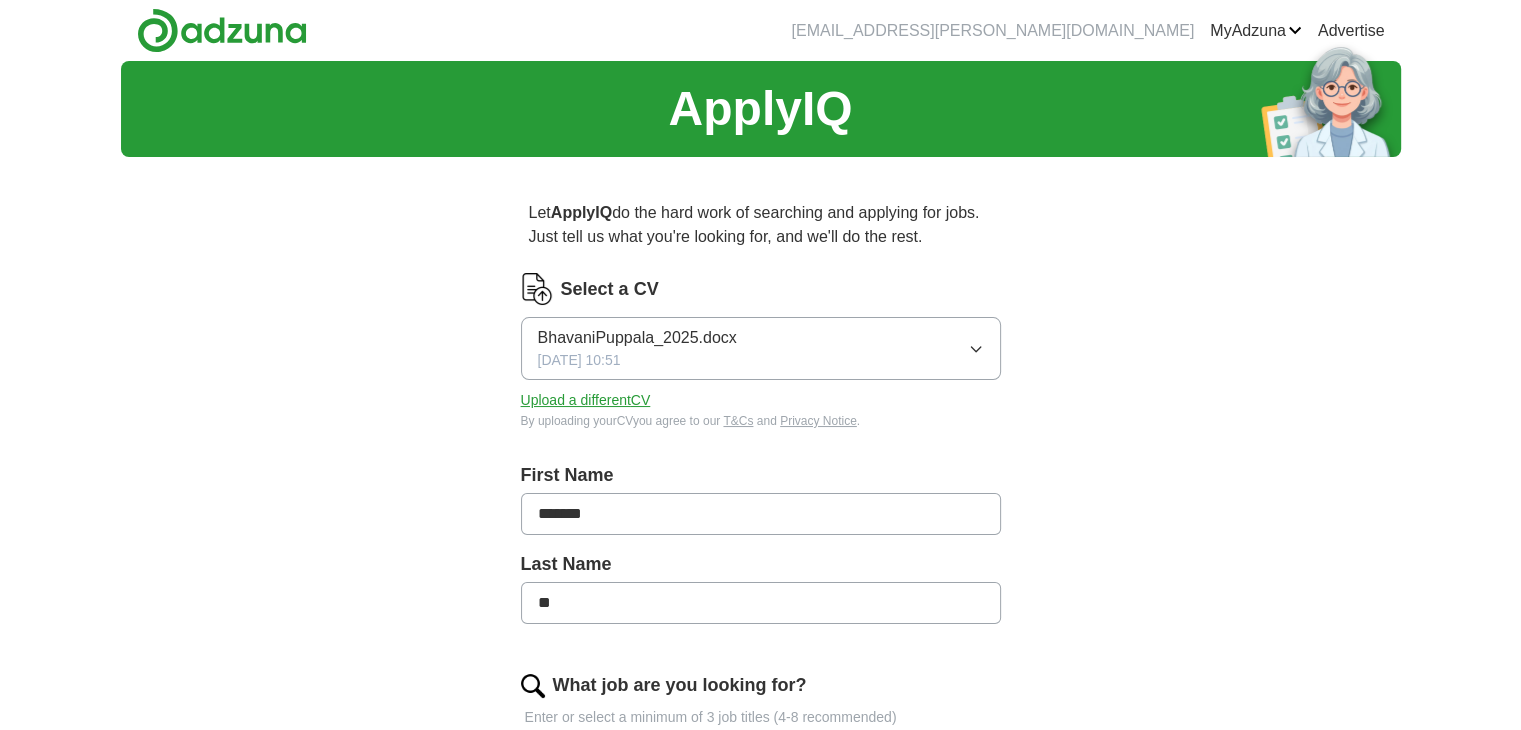 type on "*" 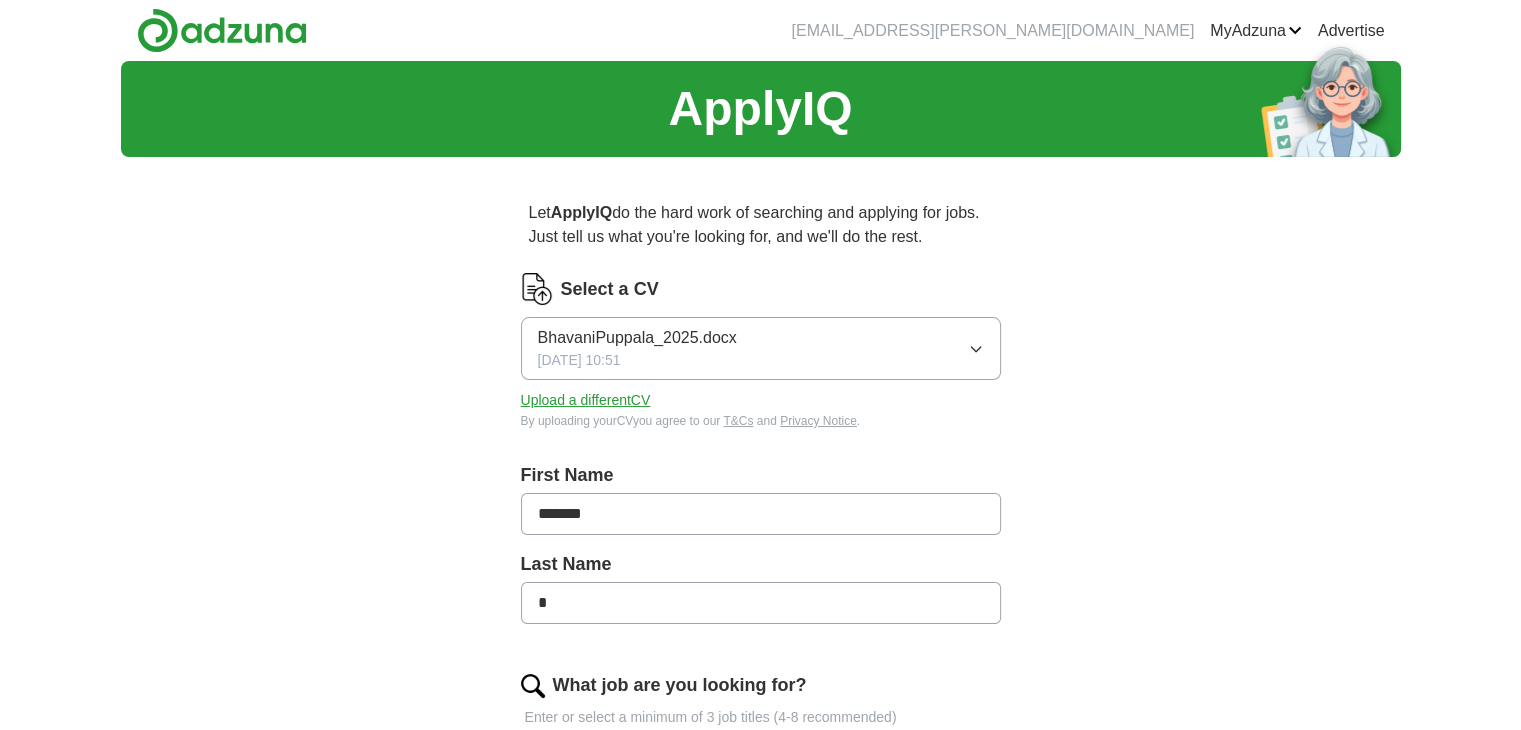 type on "*******" 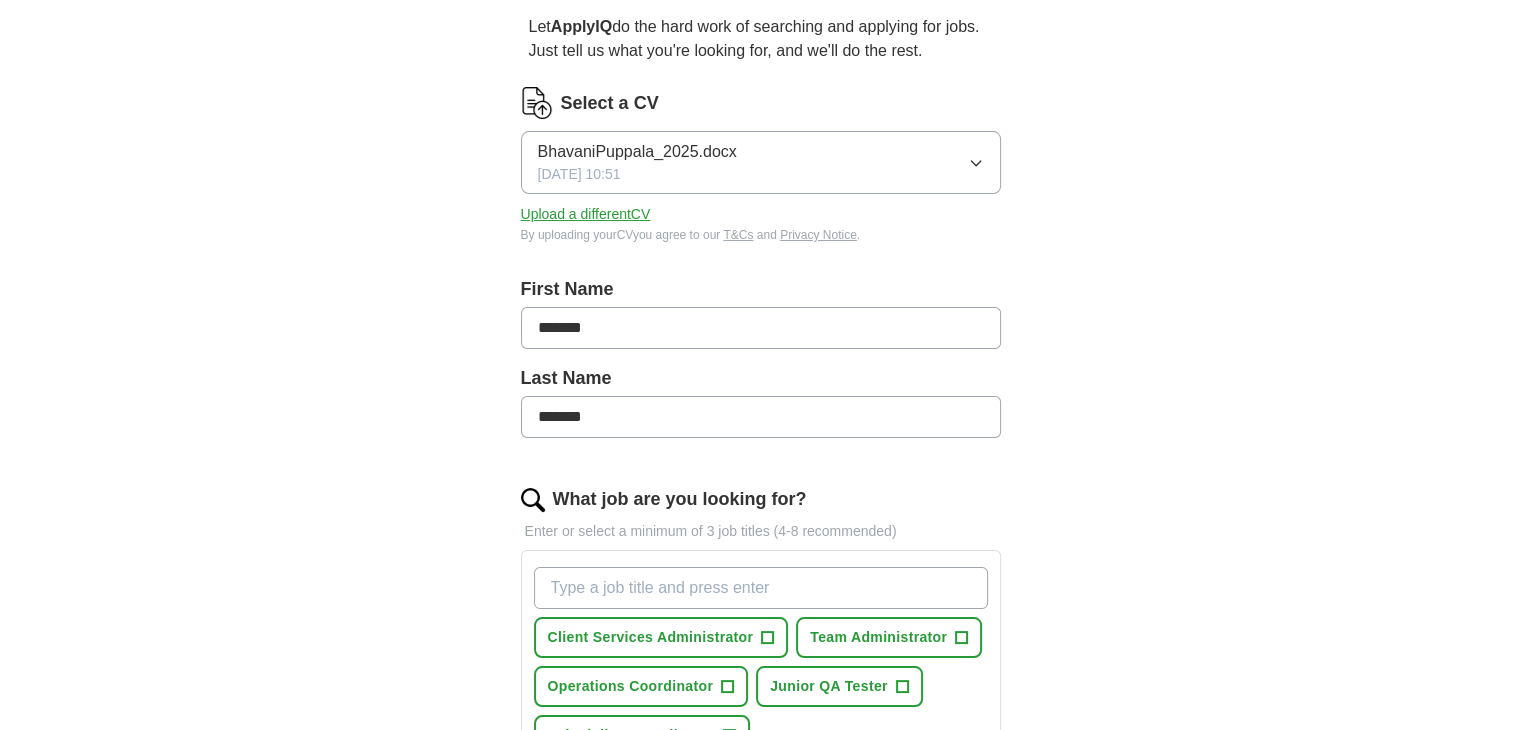 scroll, scrollTop: 400, scrollLeft: 0, axis: vertical 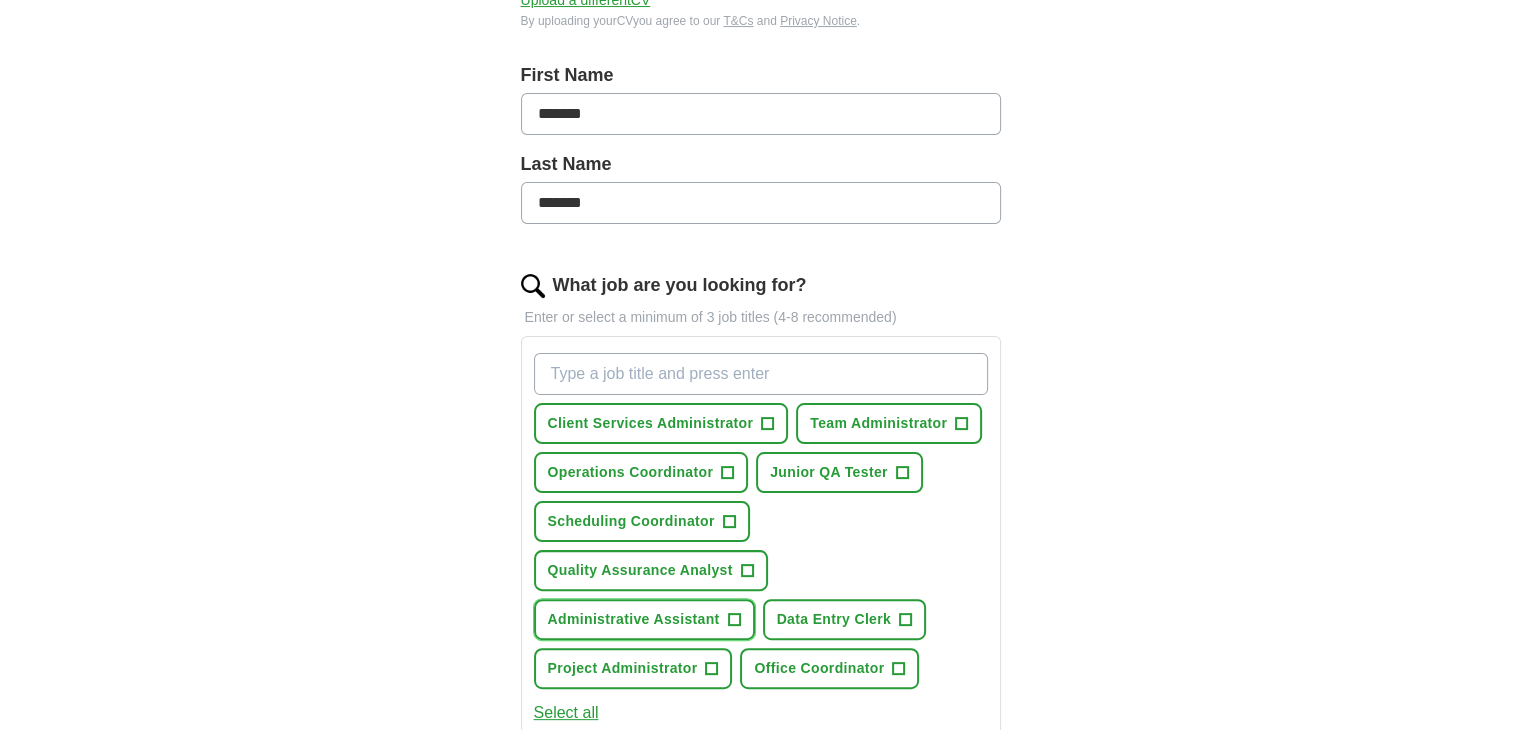 click on "+" at bounding box center [734, 620] 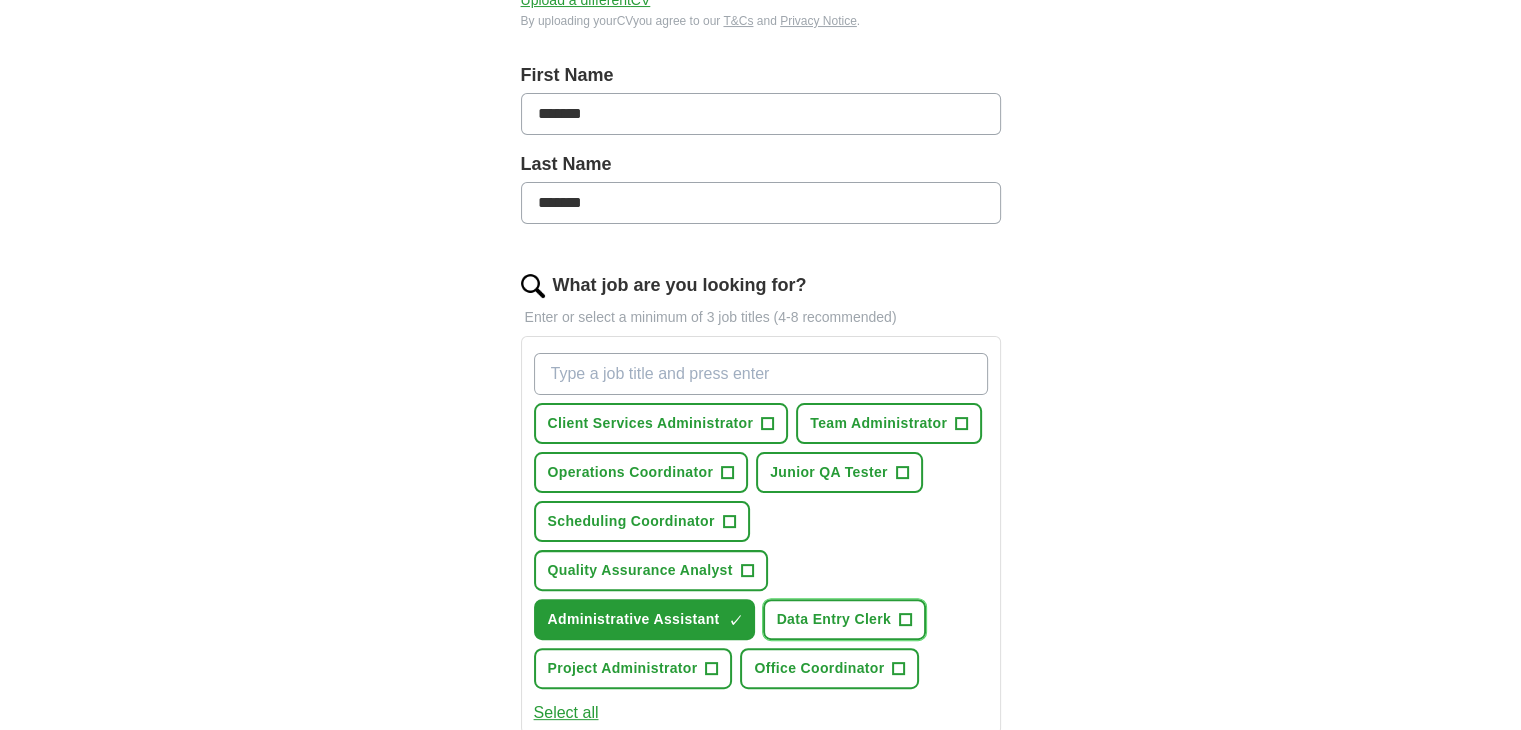 click on "+" at bounding box center (906, 620) 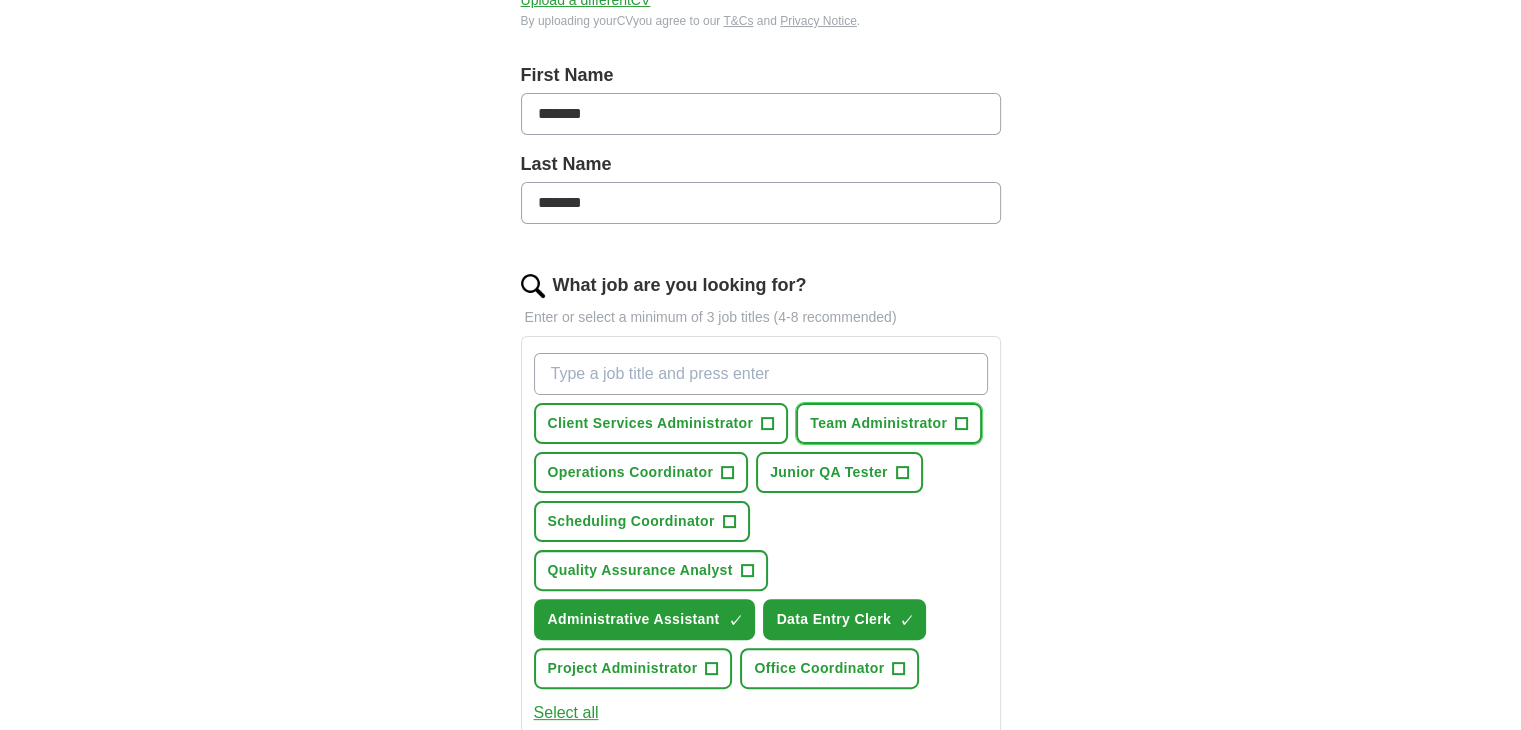click on "+" at bounding box center [962, 424] 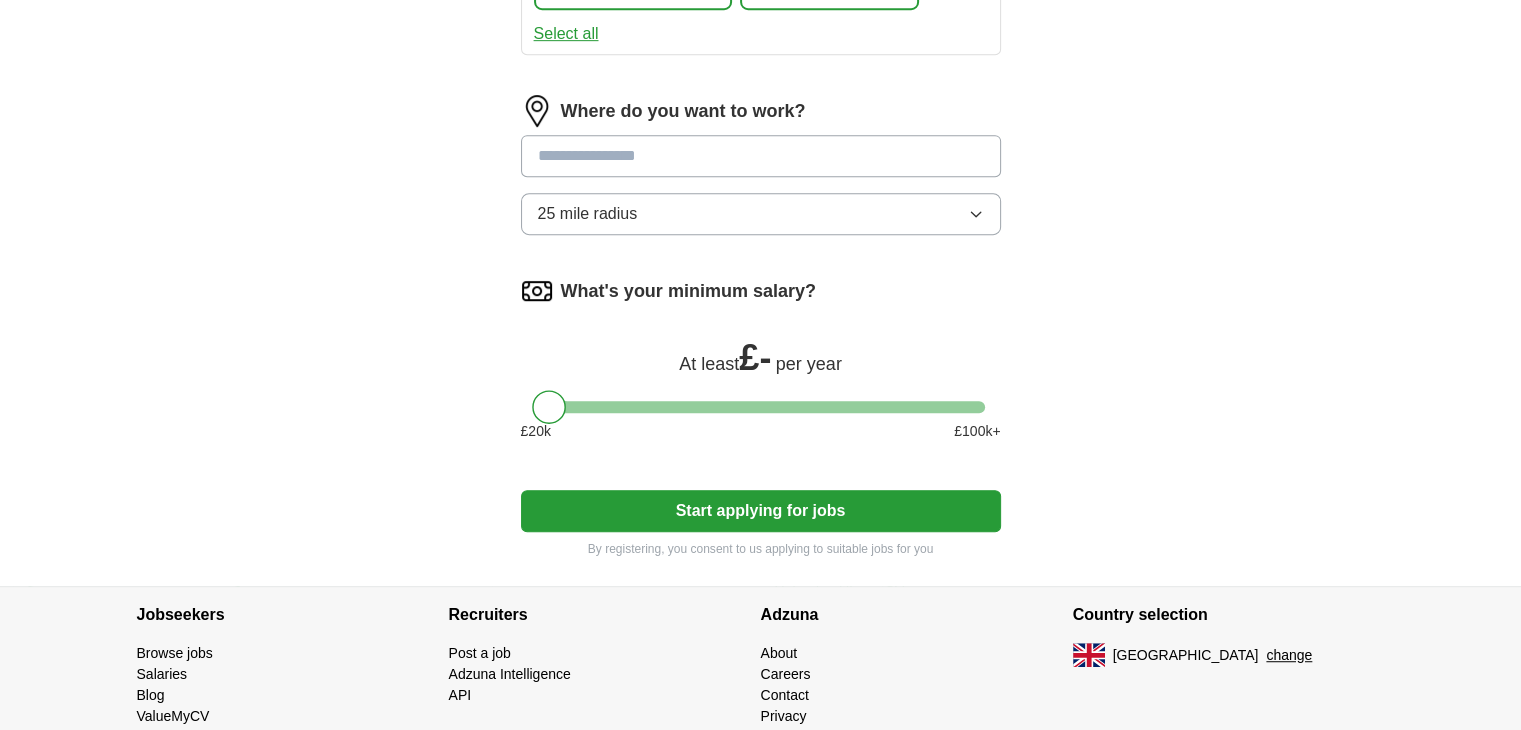 scroll, scrollTop: 1100, scrollLeft: 0, axis: vertical 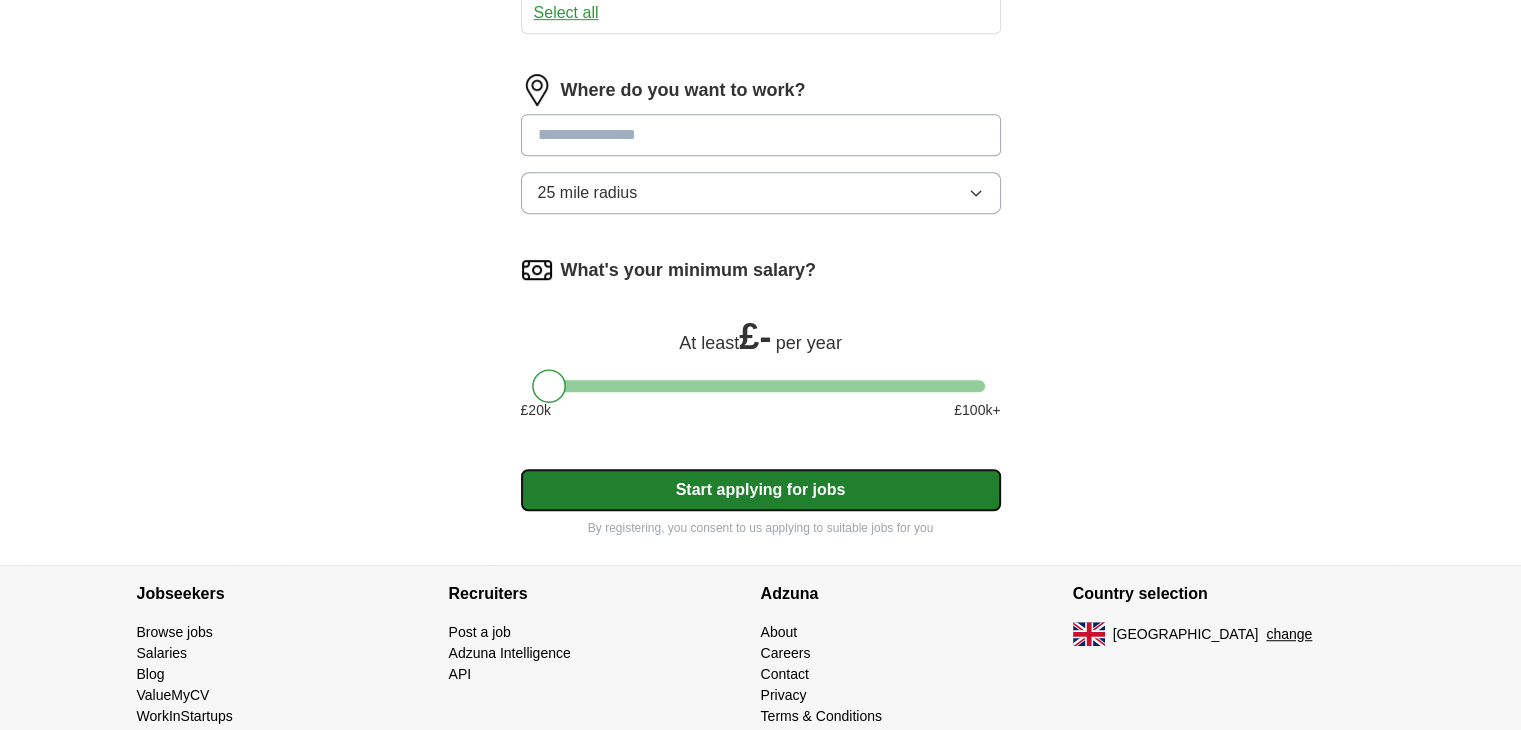 click on "Start applying for jobs" at bounding box center [761, 490] 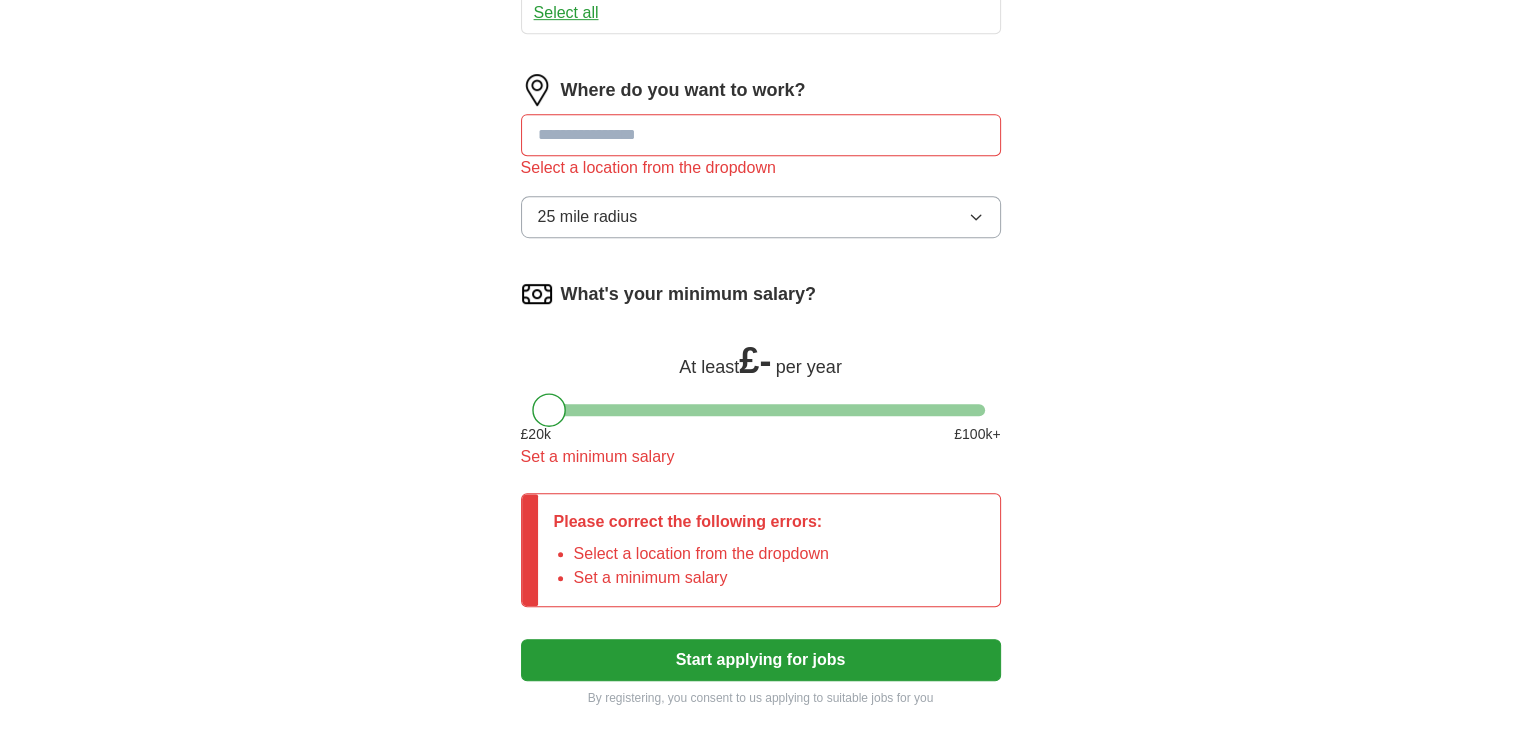 click at bounding box center (761, 135) 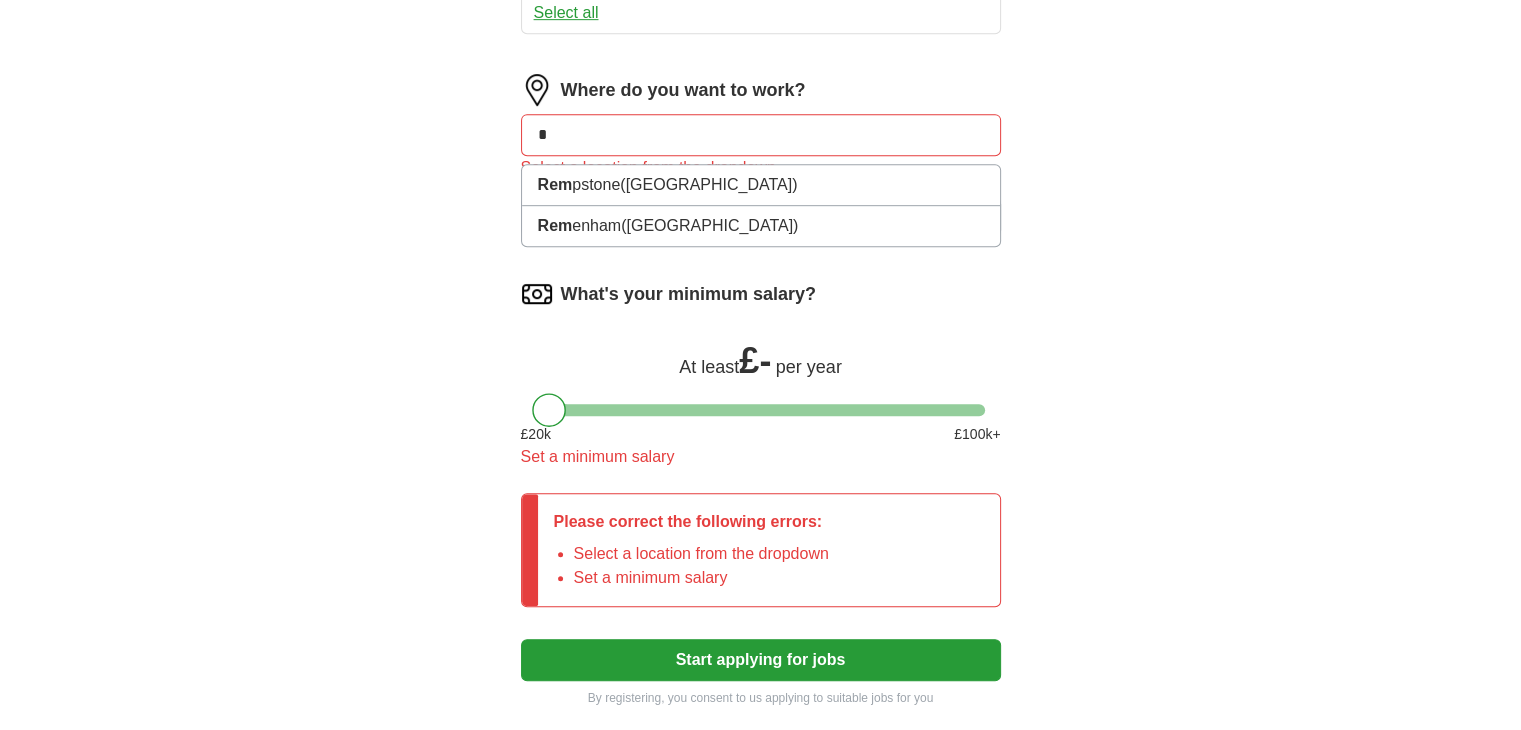 type on "*" 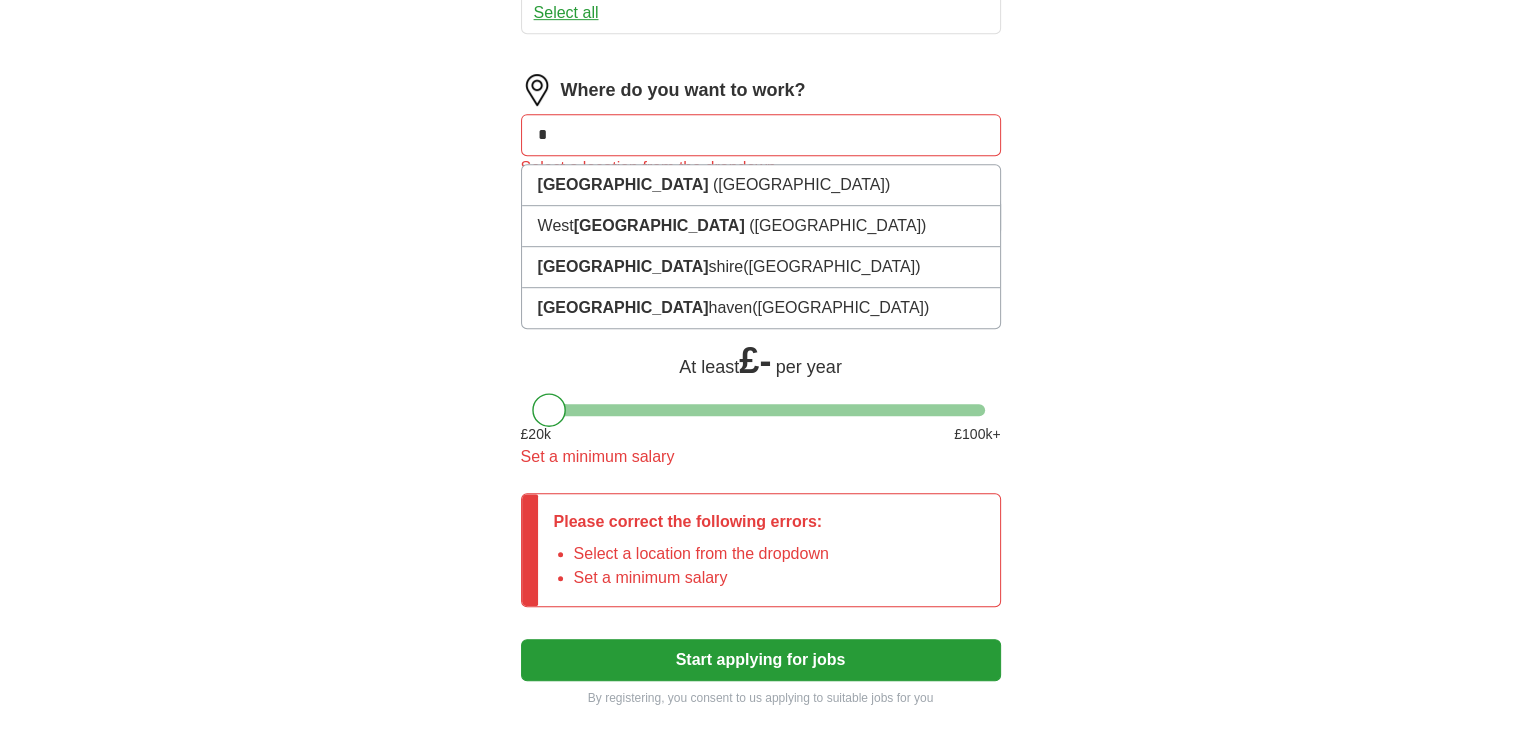 type on "*" 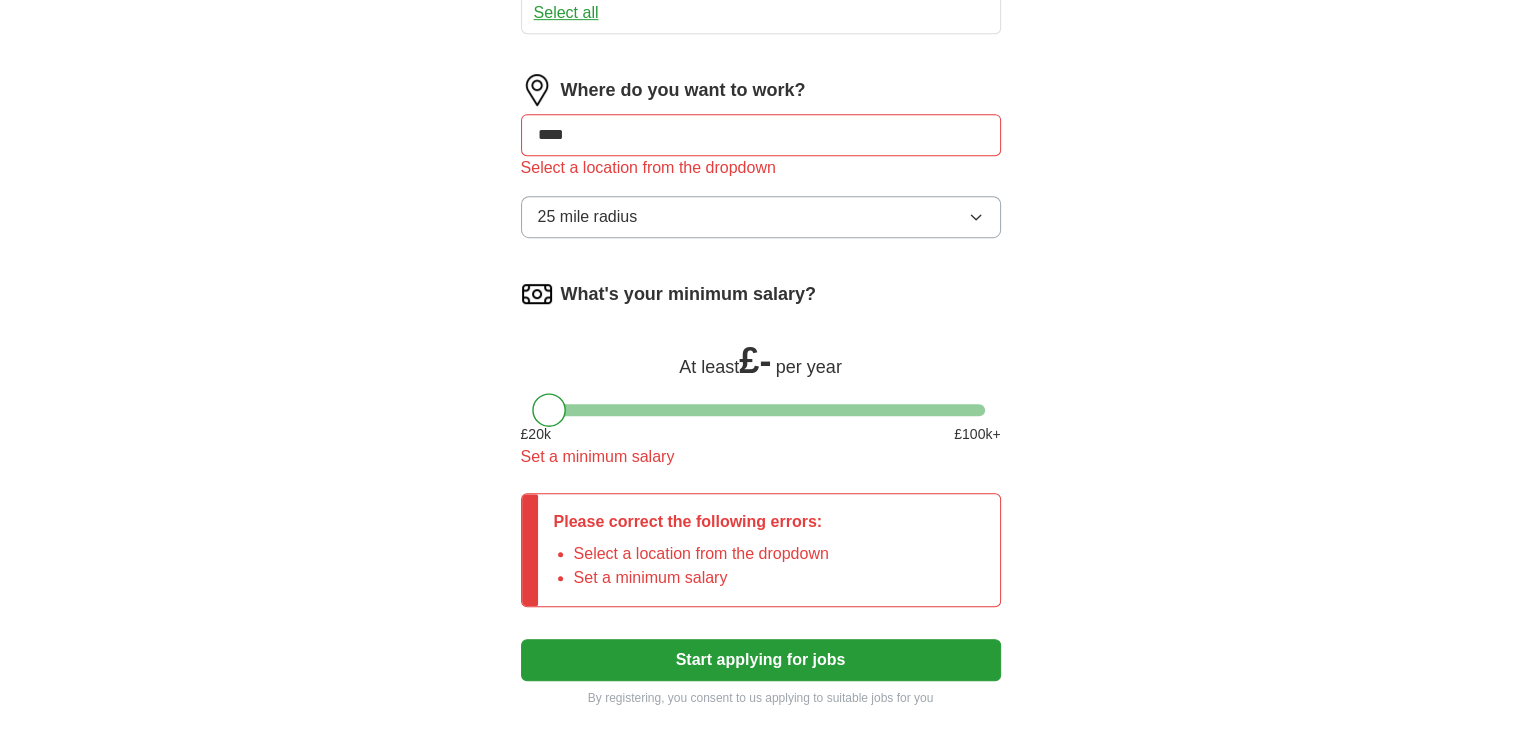 type on "*****" 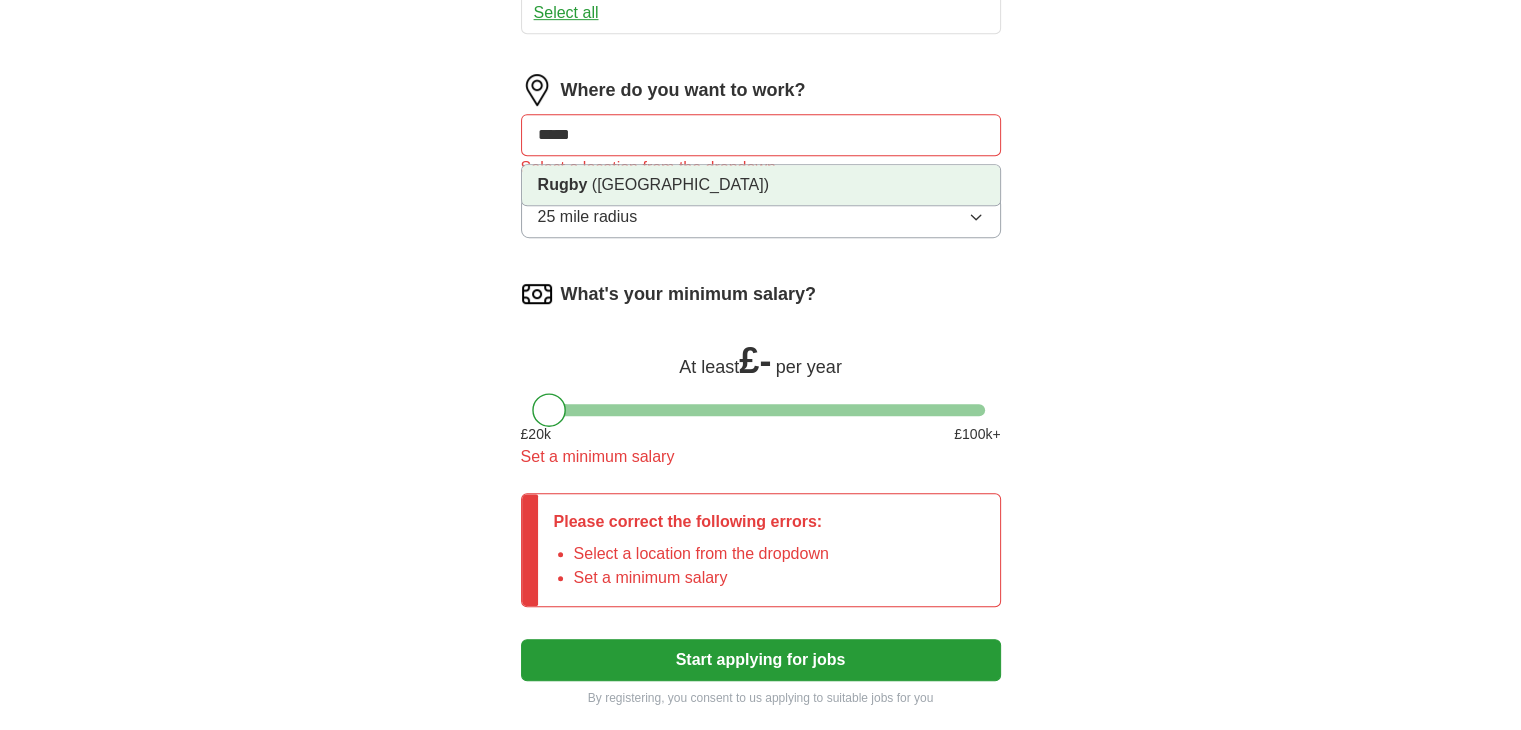 click on "Rugby   ([GEOGRAPHIC_DATA])" at bounding box center (761, 185) 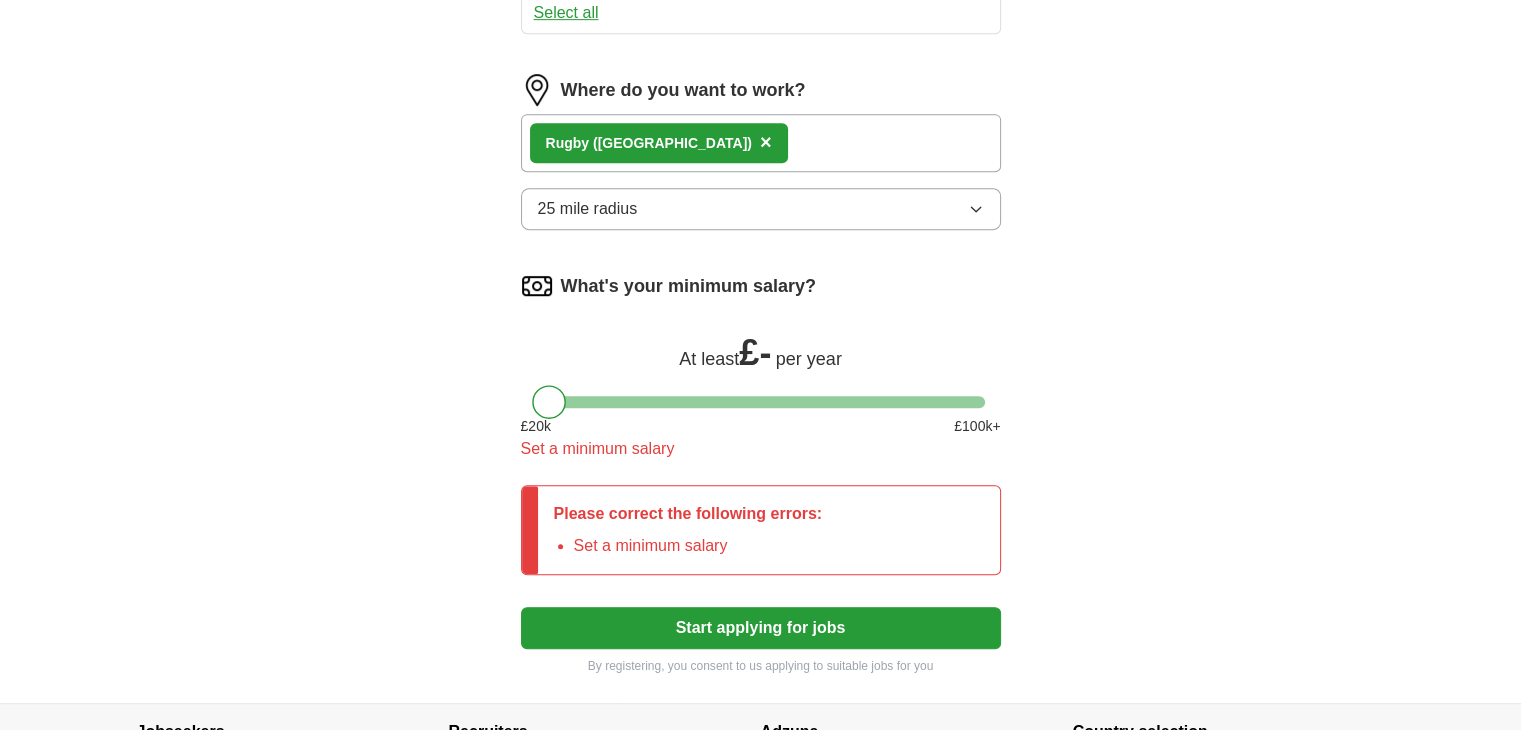 scroll, scrollTop: 1200, scrollLeft: 0, axis: vertical 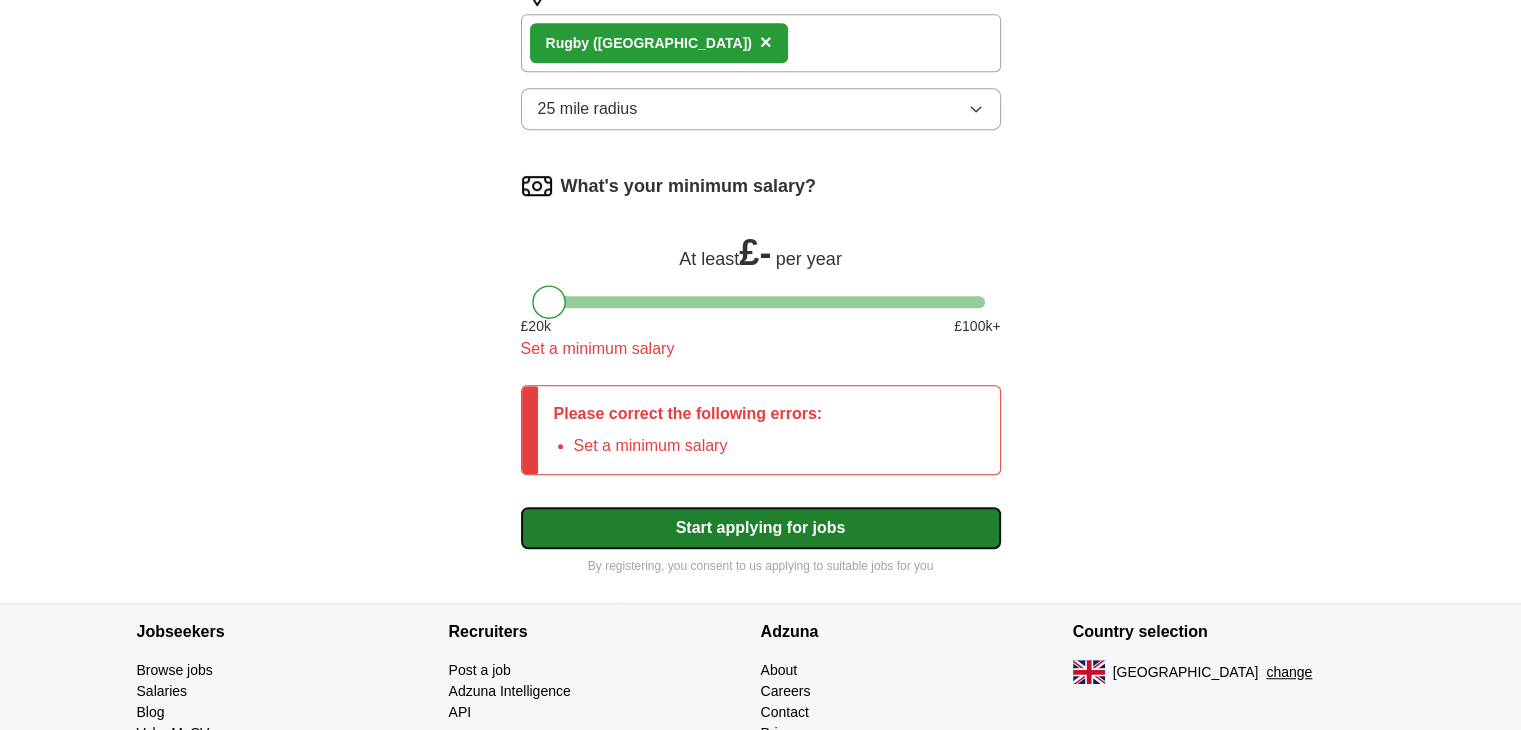 click on "Start applying for jobs" at bounding box center (761, 528) 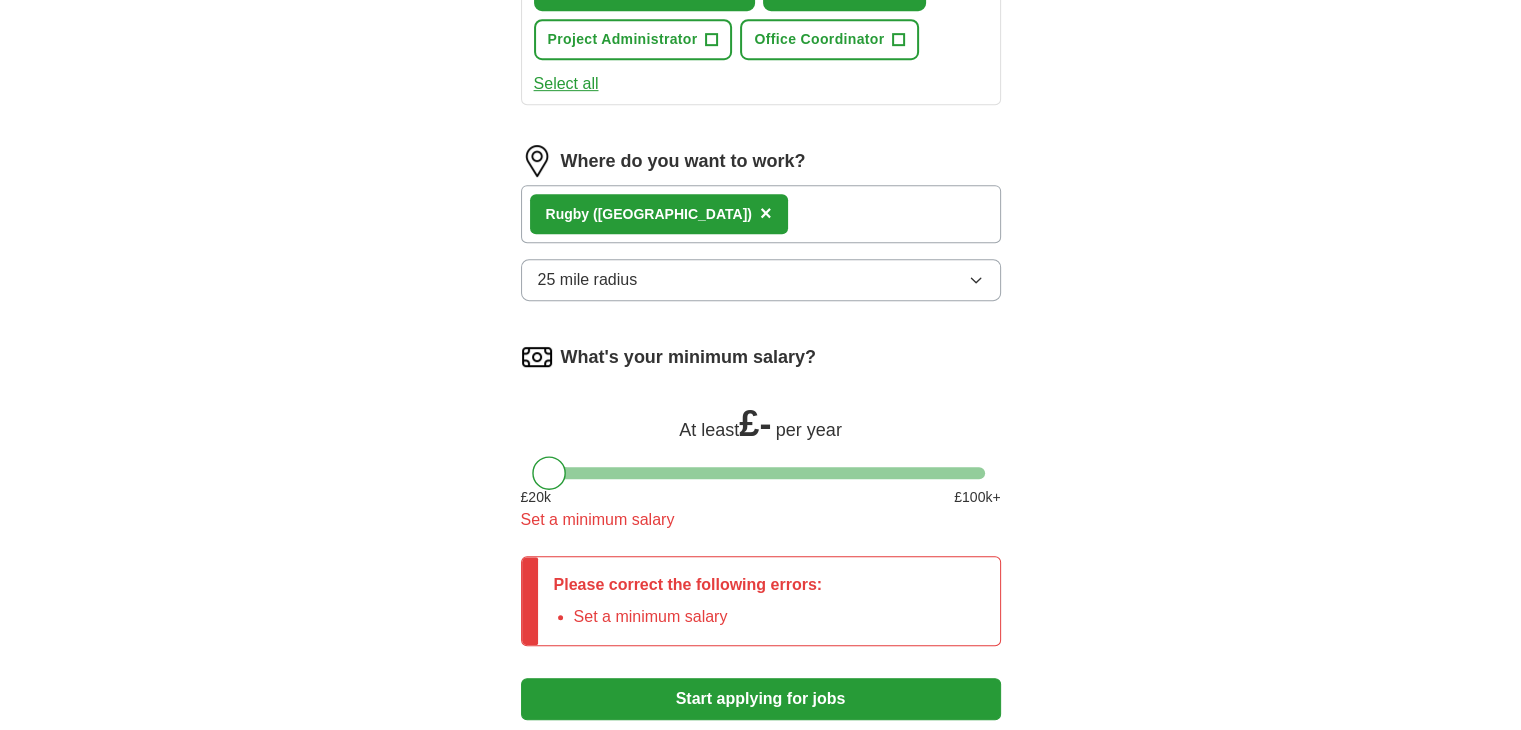 scroll, scrollTop: 1200, scrollLeft: 0, axis: vertical 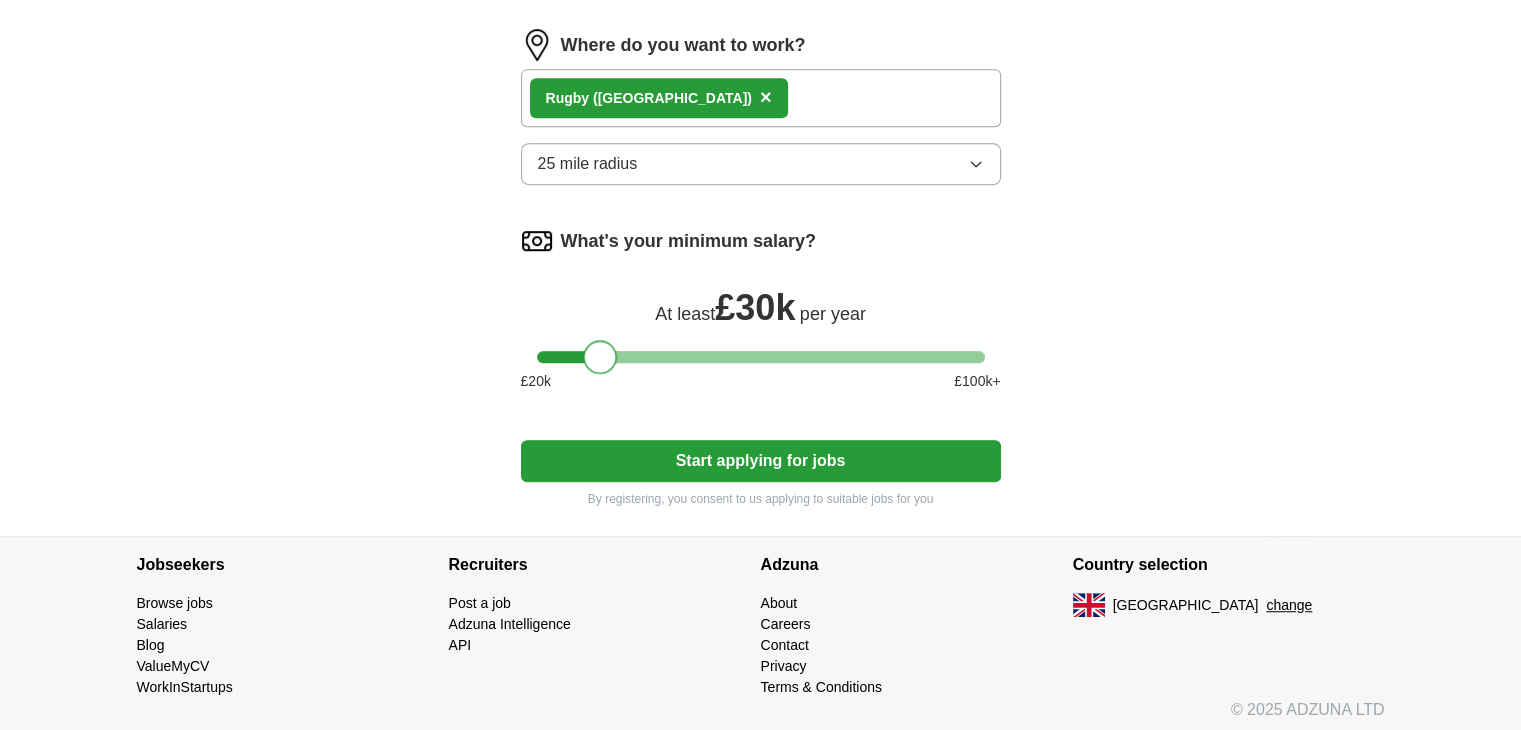drag, startPoint x: 542, startPoint y: 289, endPoint x: 605, endPoint y: 414, distance: 139.97858 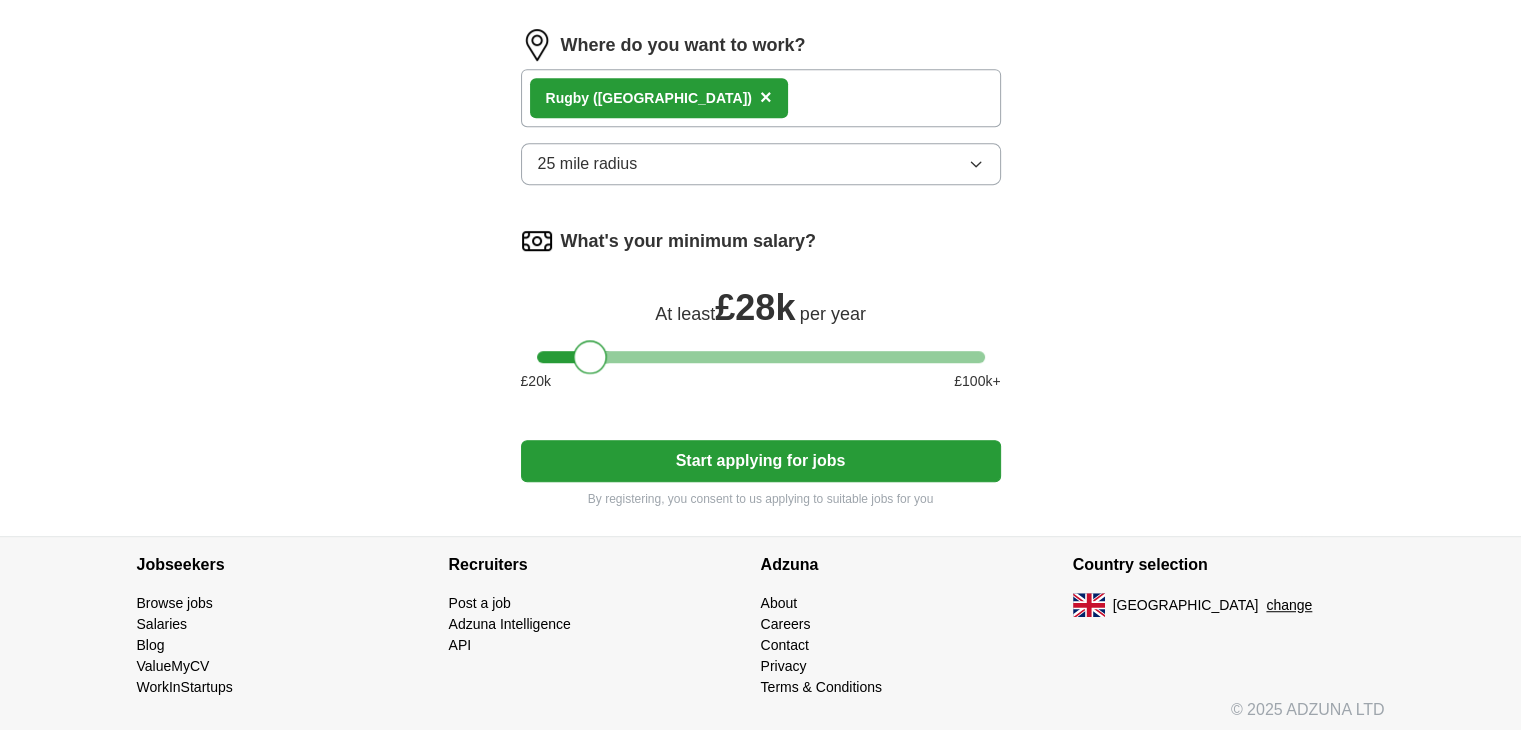 drag, startPoint x: 604, startPoint y: 353, endPoint x: 700, endPoint y: 427, distance: 121.21056 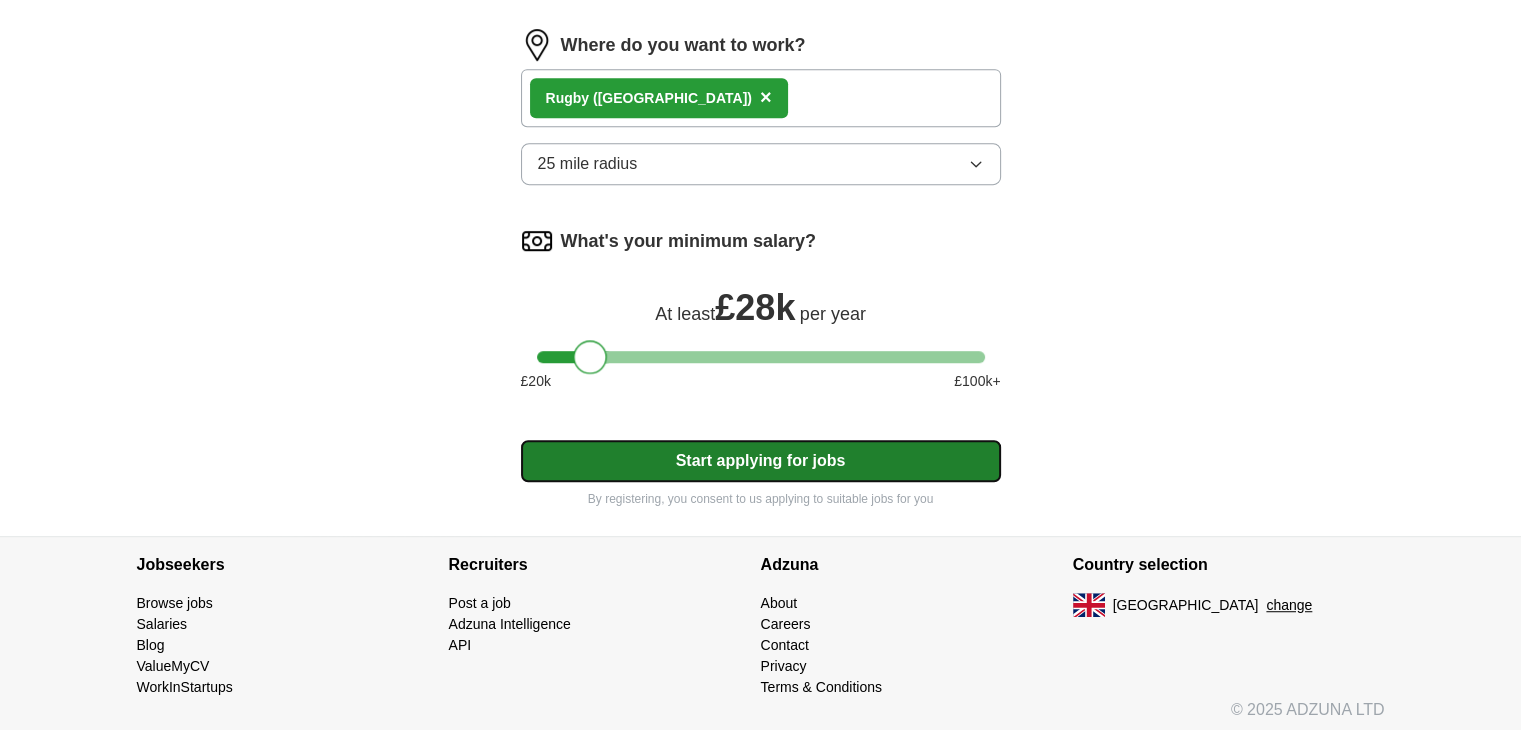 click on "Start applying for jobs" at bounding box center (761, 461) 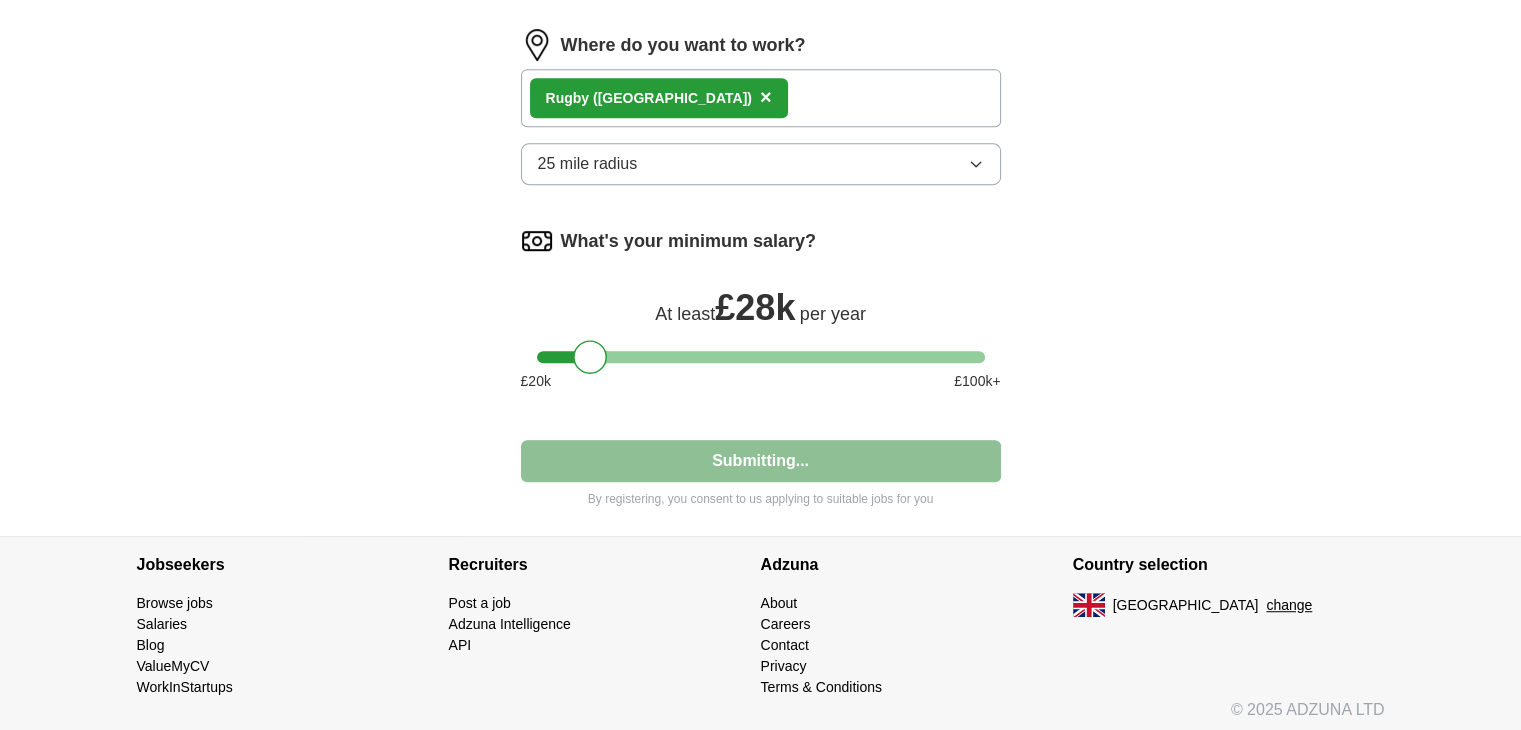 select on "**" 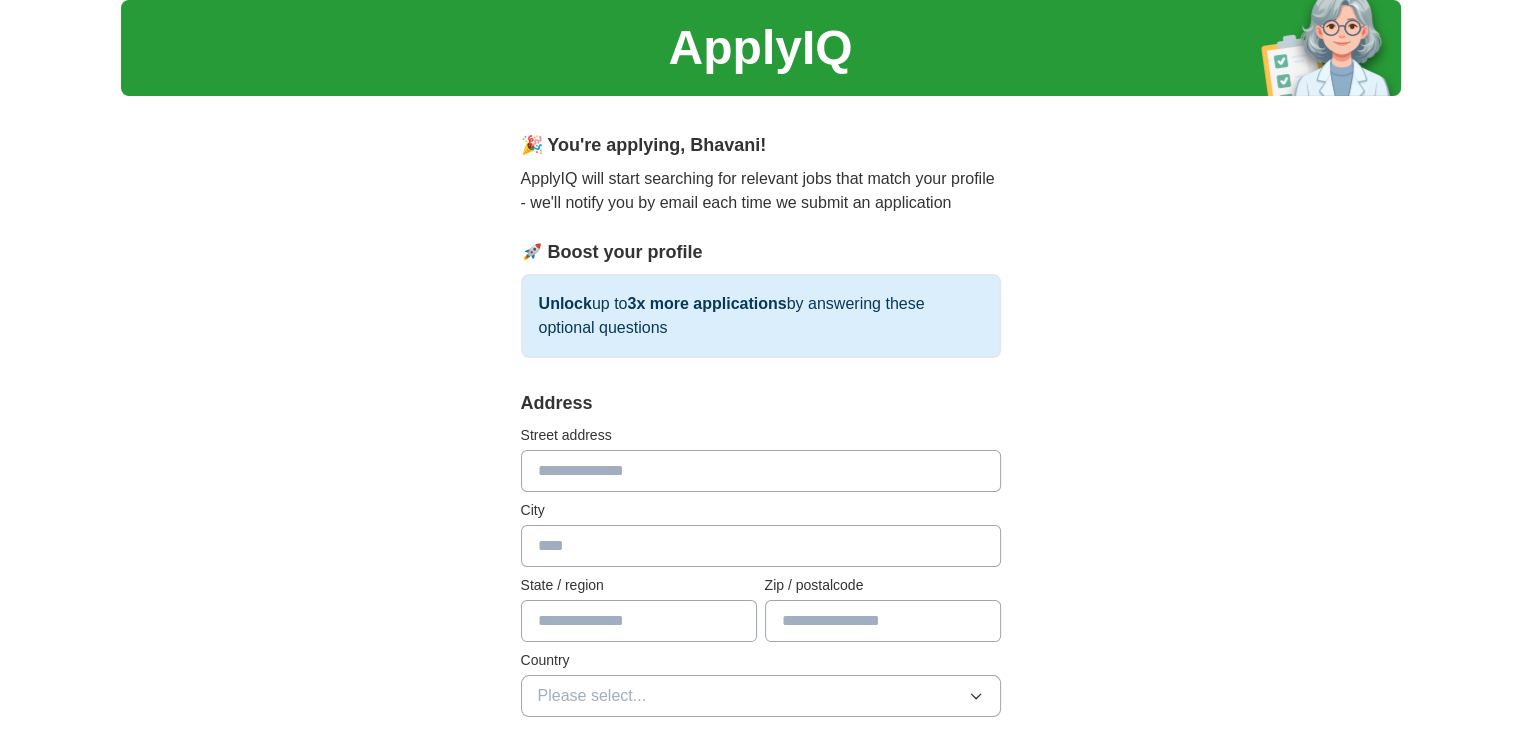 scroll, scrollTop: 0, scrollLeft: 0, axis: both 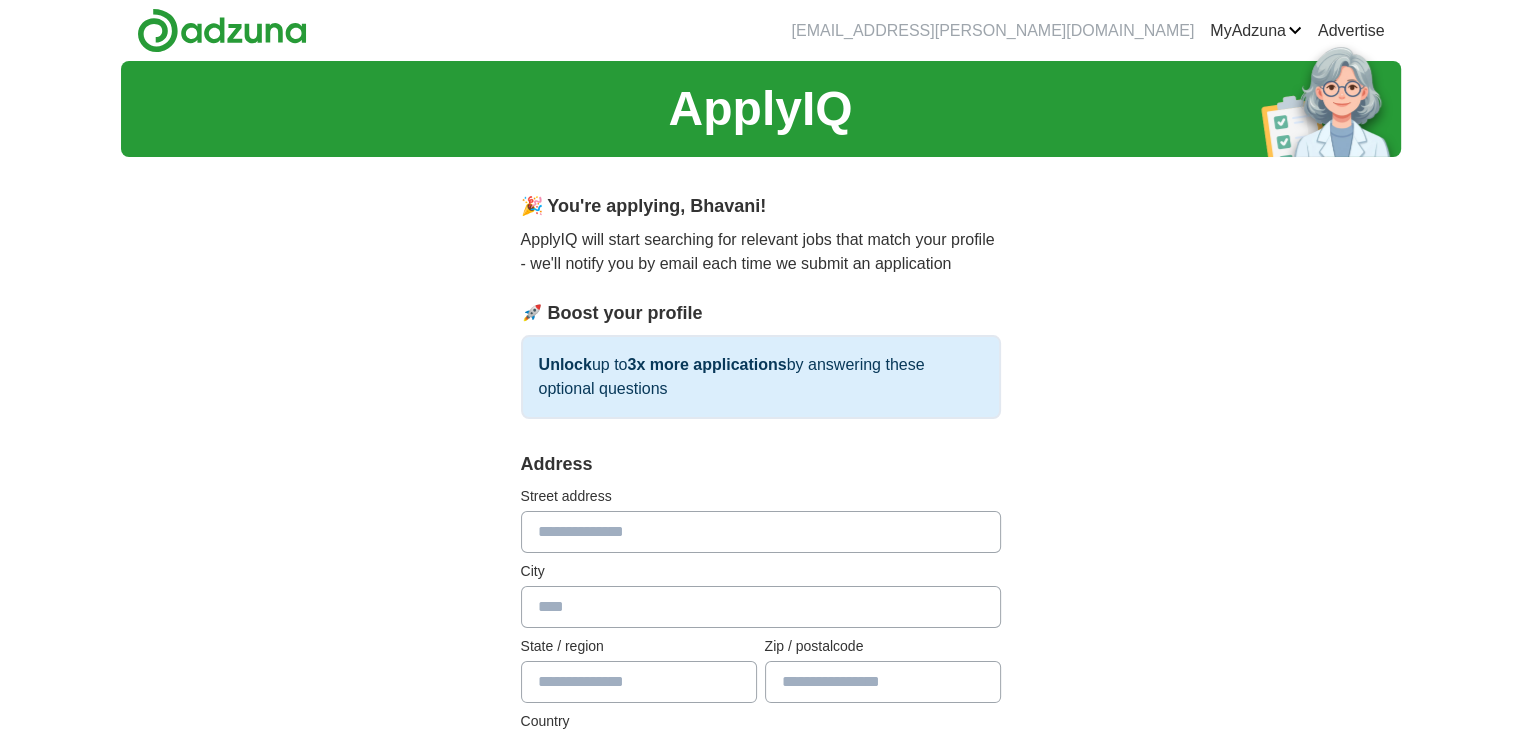 click at bounding box center (761, 532) 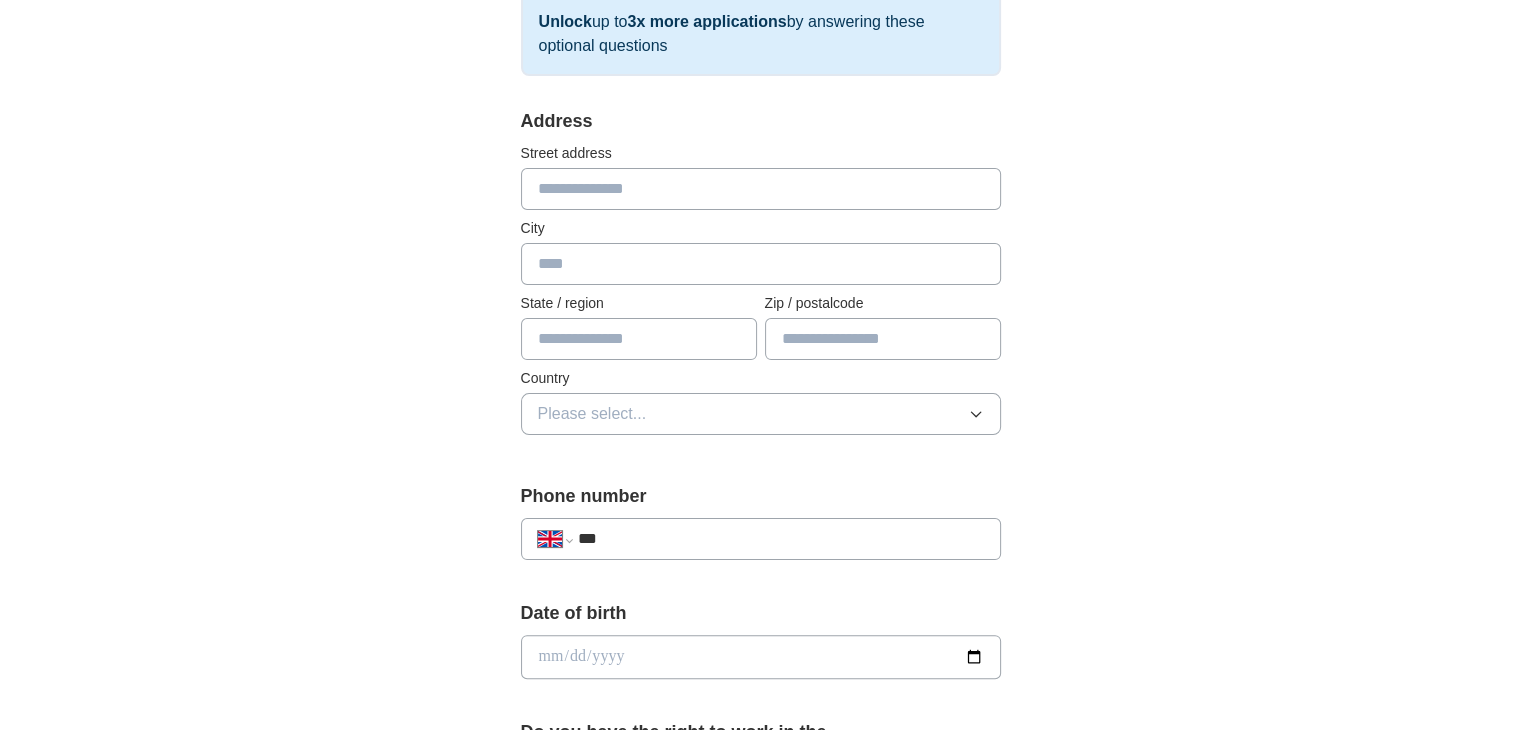 scroll, scrollTop: 500, scrollLeft: 0, axis: vertical 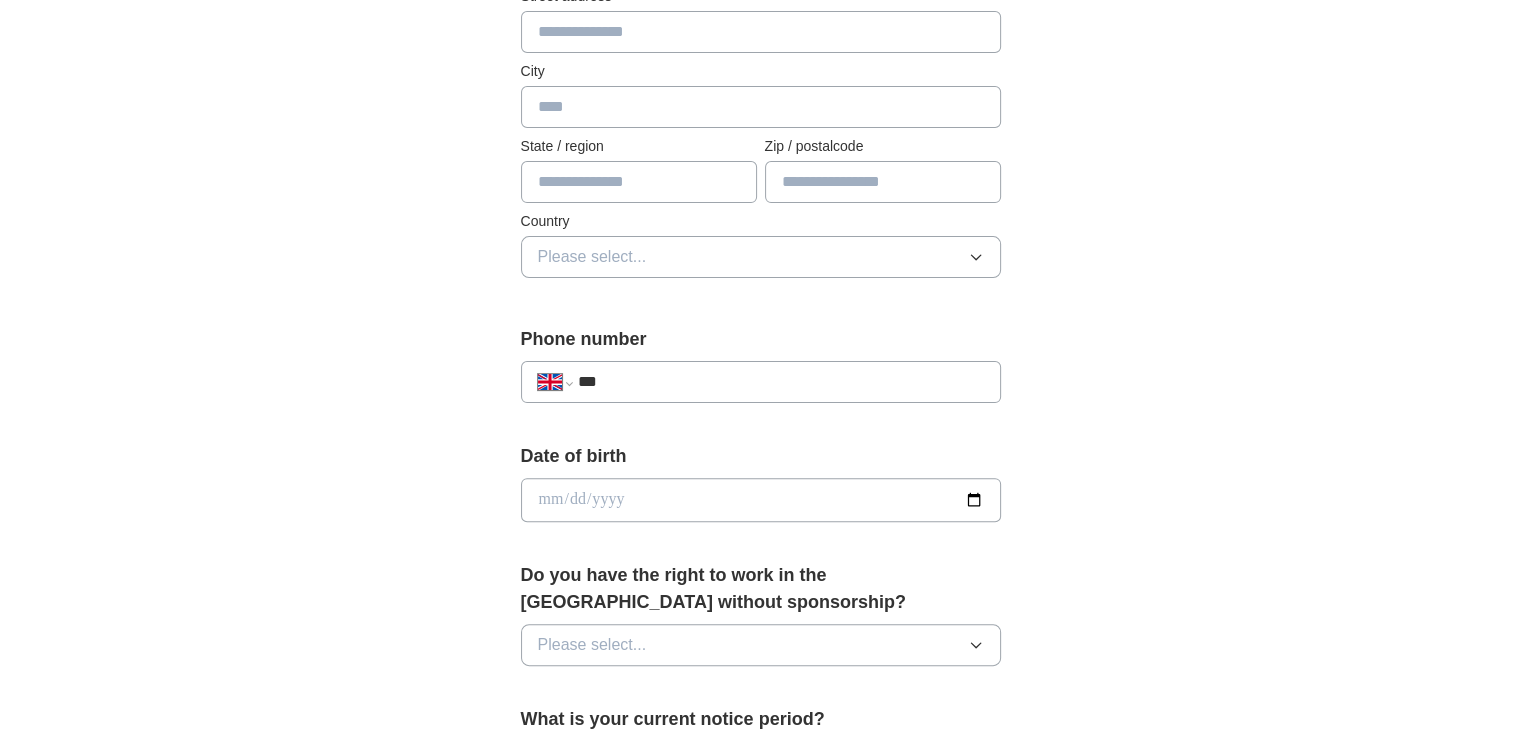 click on "***" at bounding box center [780, 382] 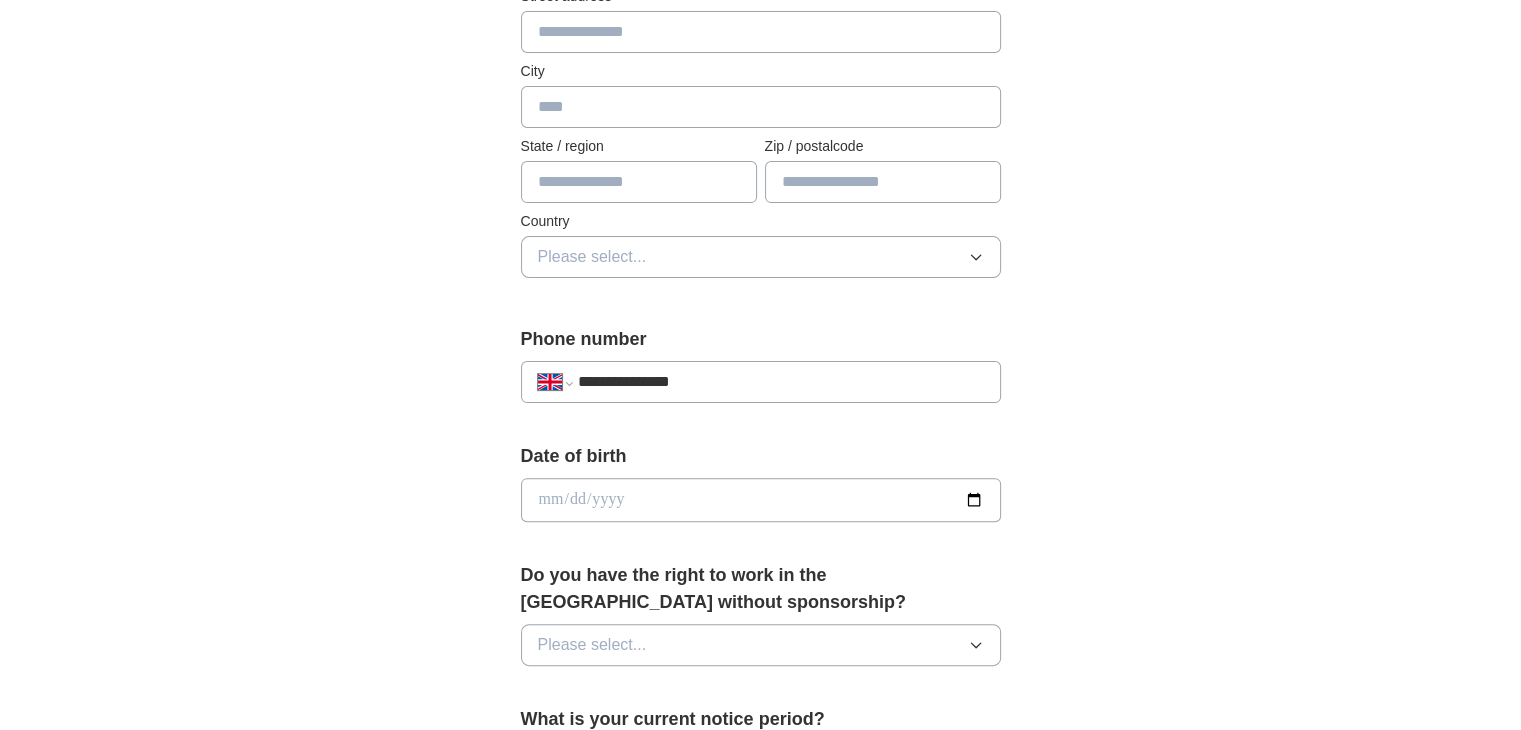 type on "**********" 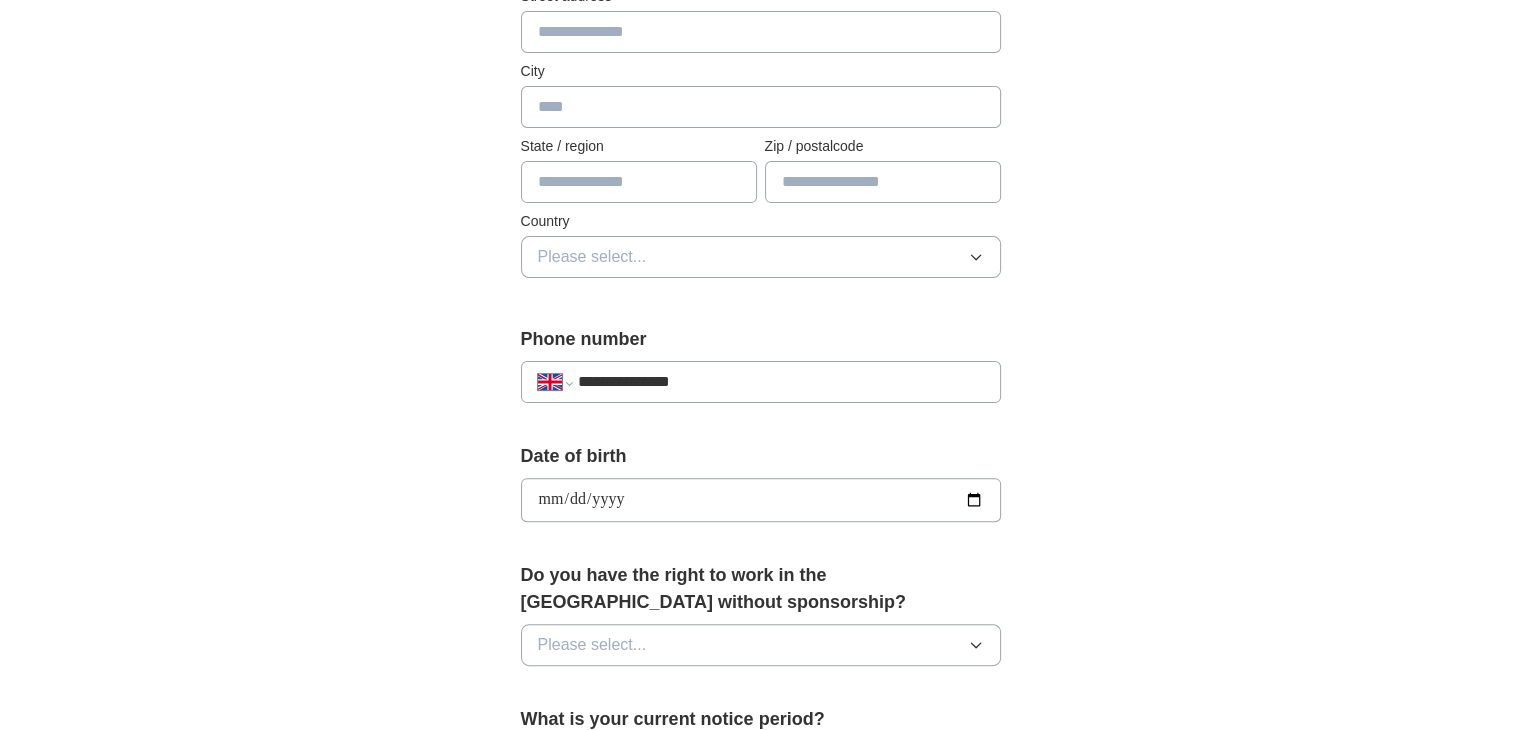 click on "**********" at bounding box center [761, 500] 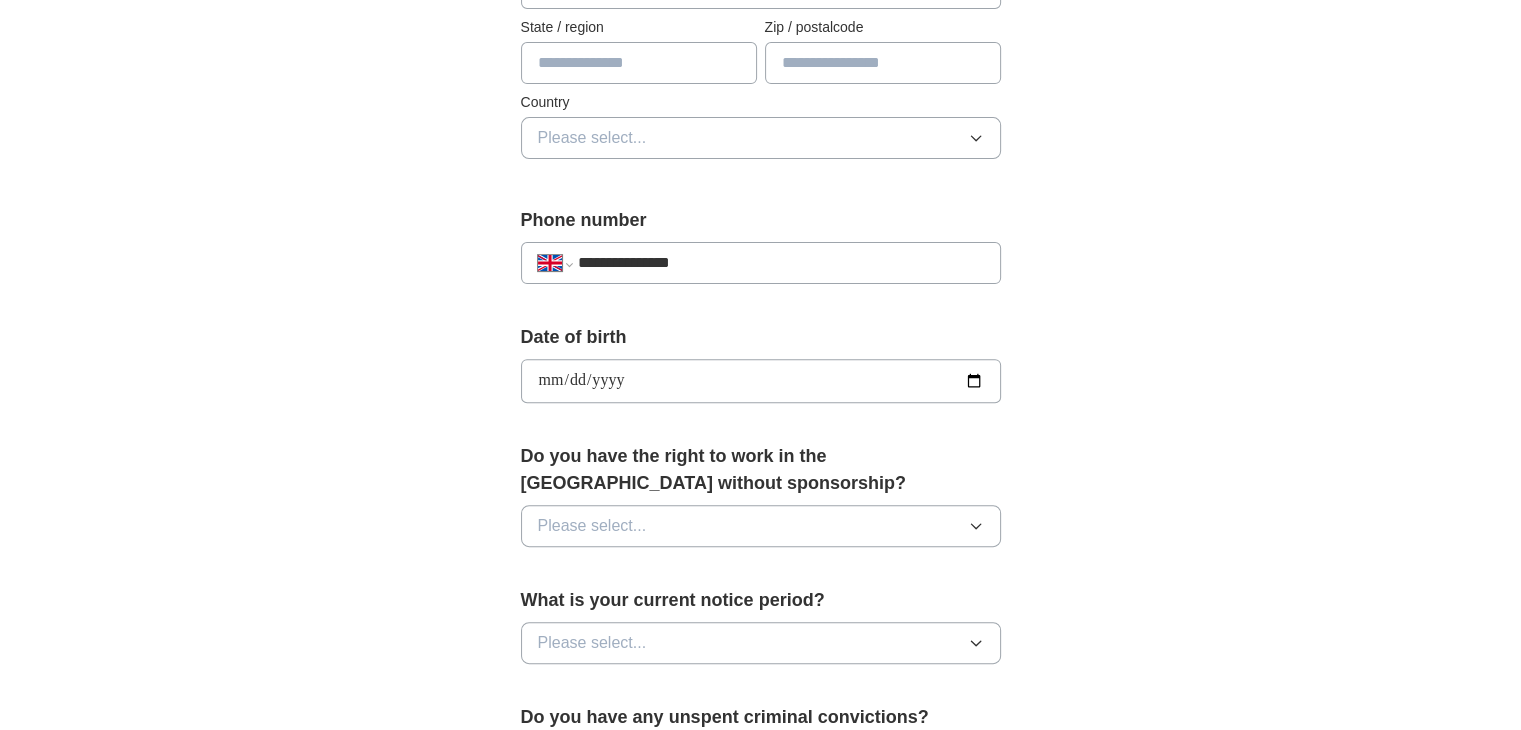 scroll, scrollTop: 700, scrollLeft: 0, axis: vertical 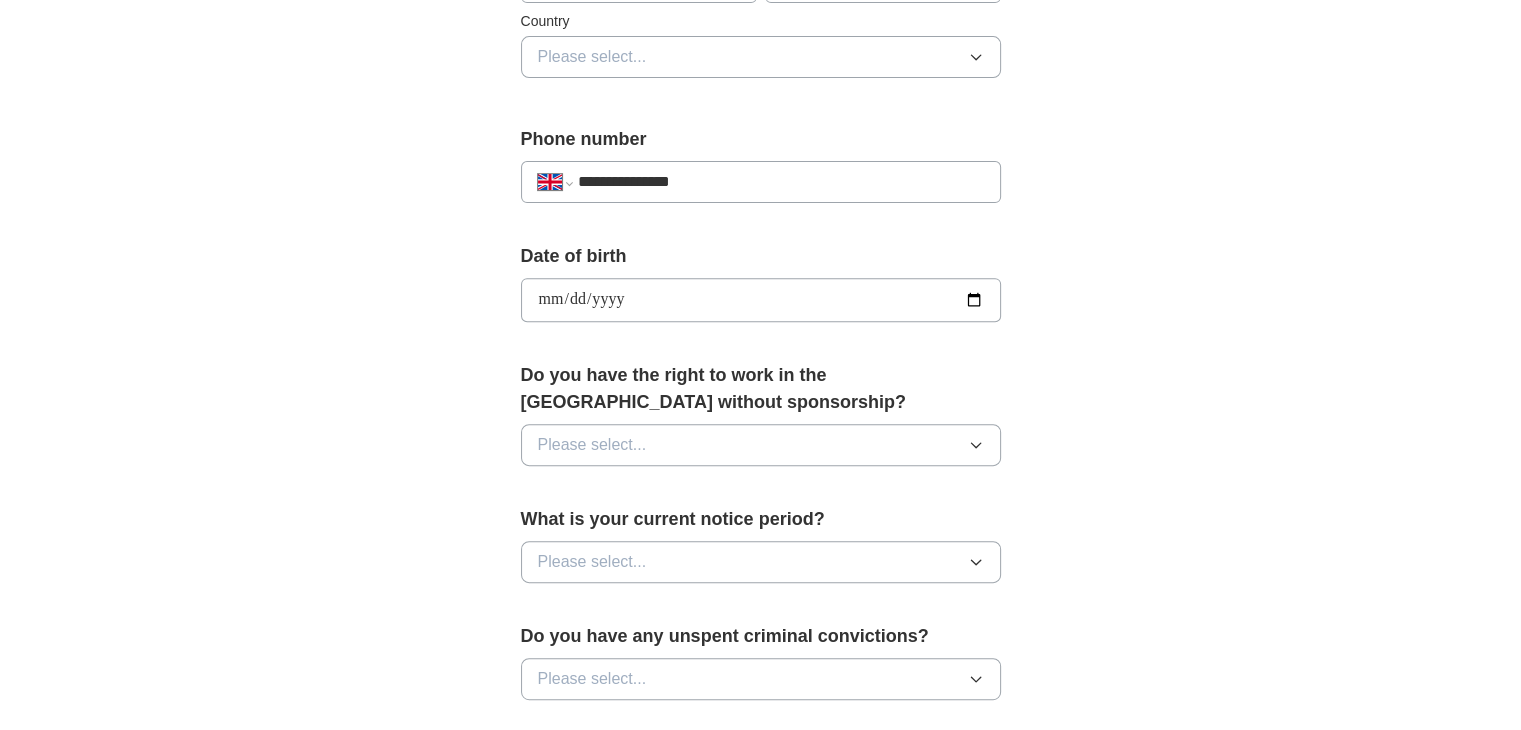 click on "**********" at bounding box center (761, 300) 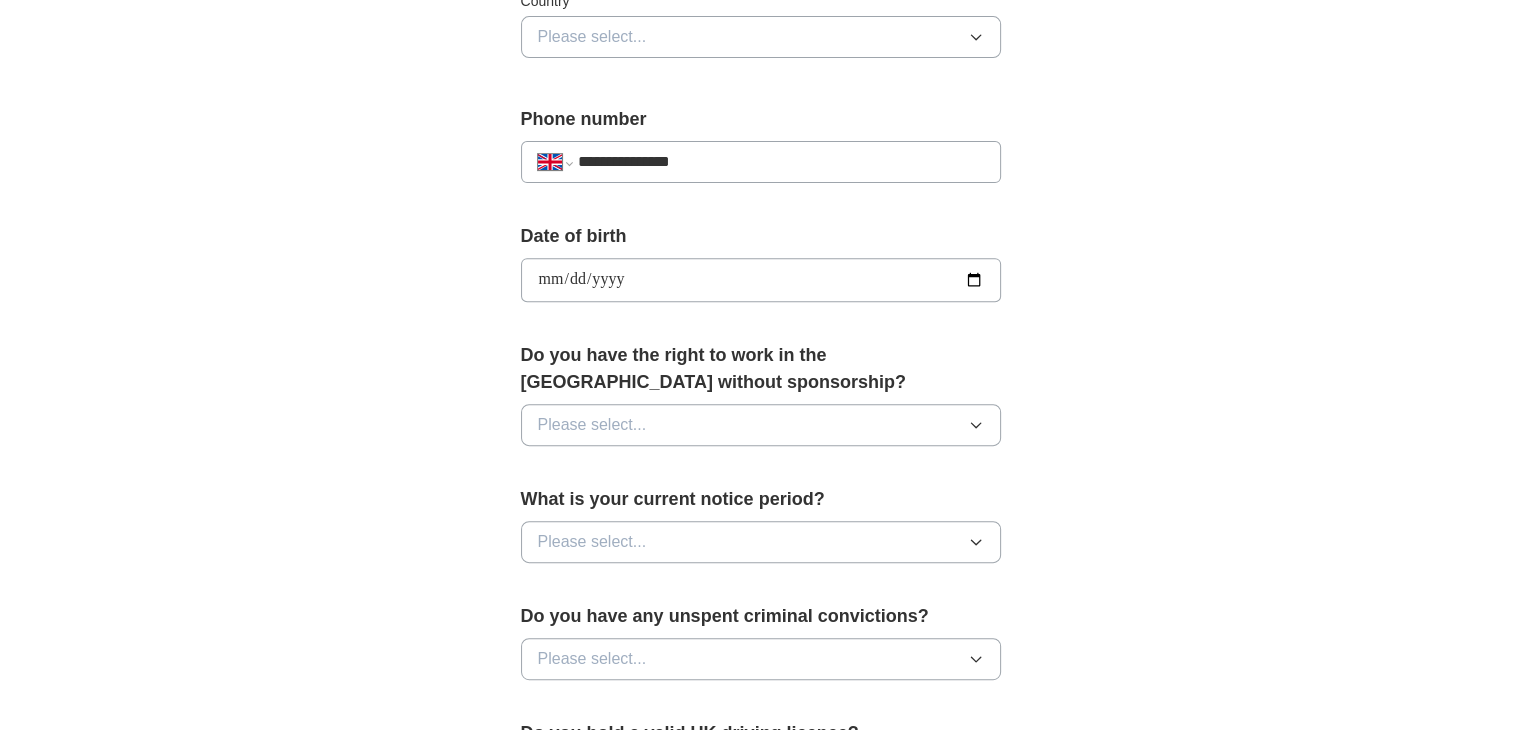 scroll, scrollTop: 800, scrollLeft: 0, axis: vertical 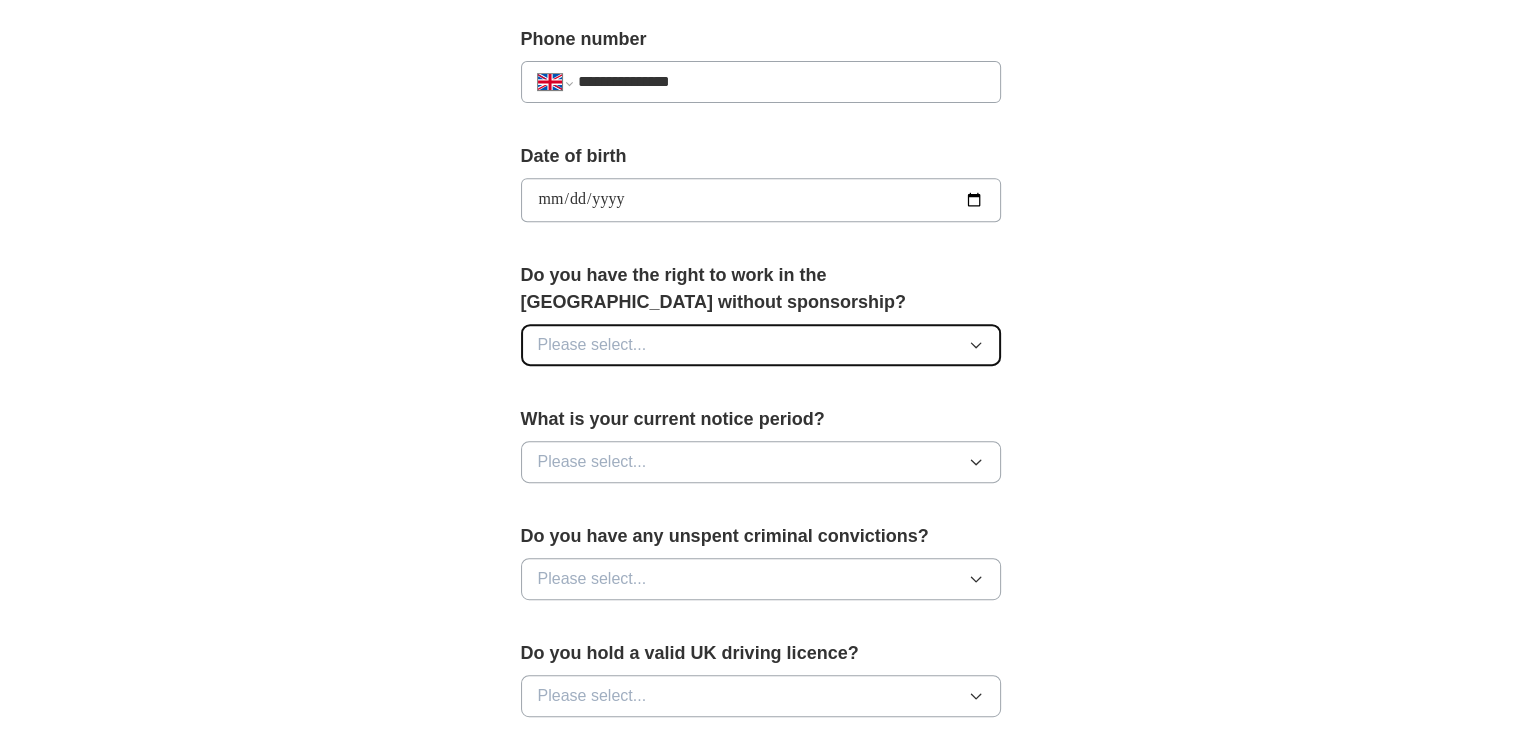 click on "Please select..." at bounding box center [761, 345] 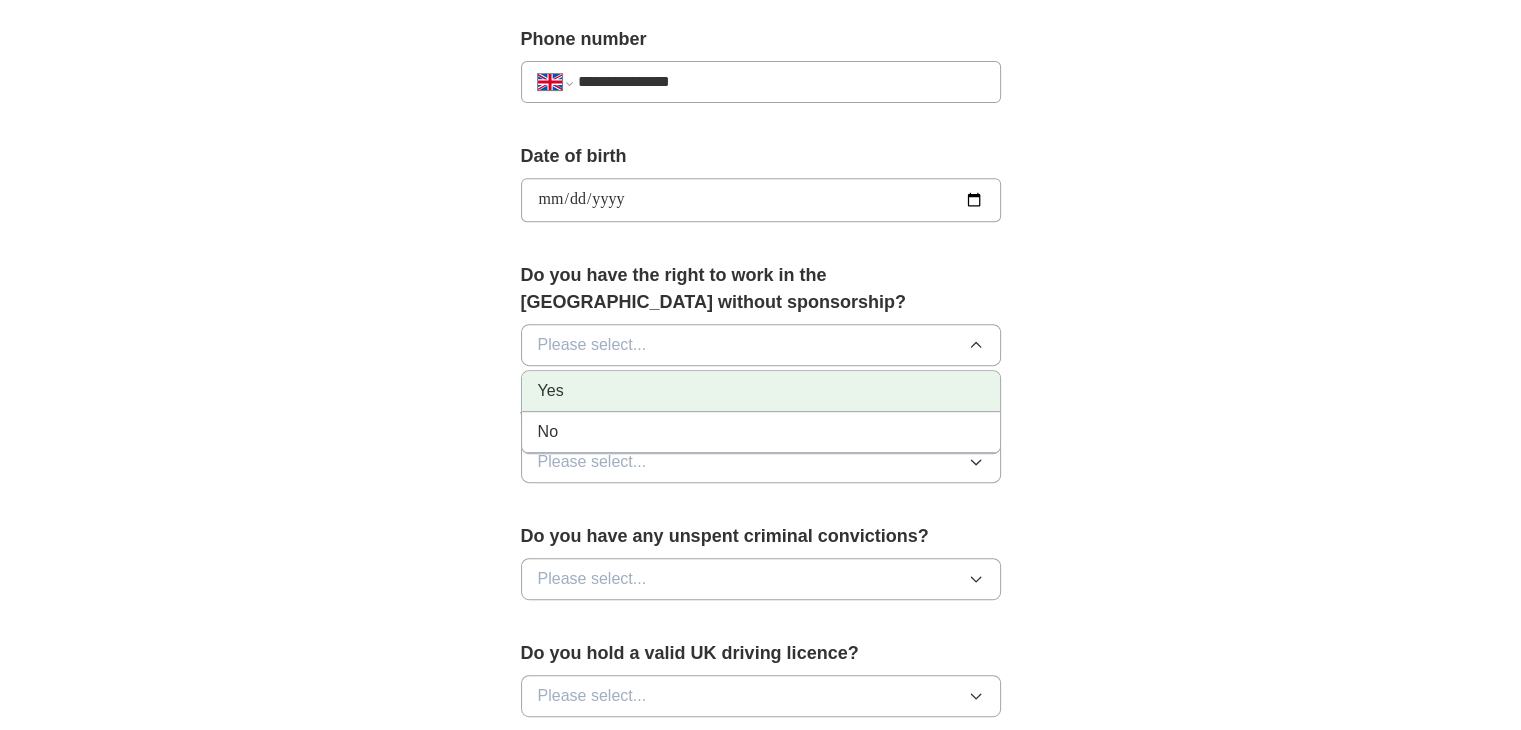 click on "Yes" at bounding box center [761, 391] 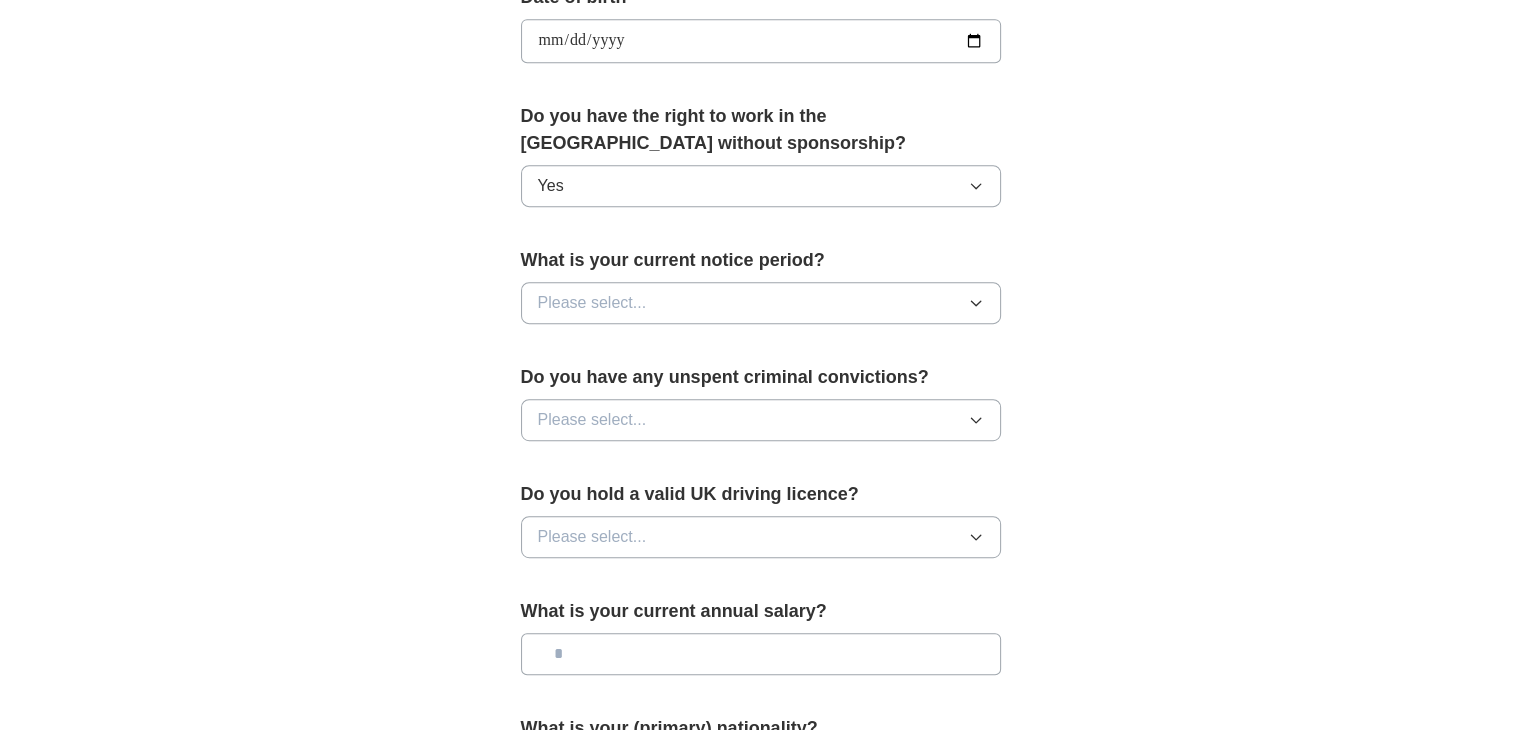 scroll, scrollTop: 1100, scrollLeft: 0, axis: vertical 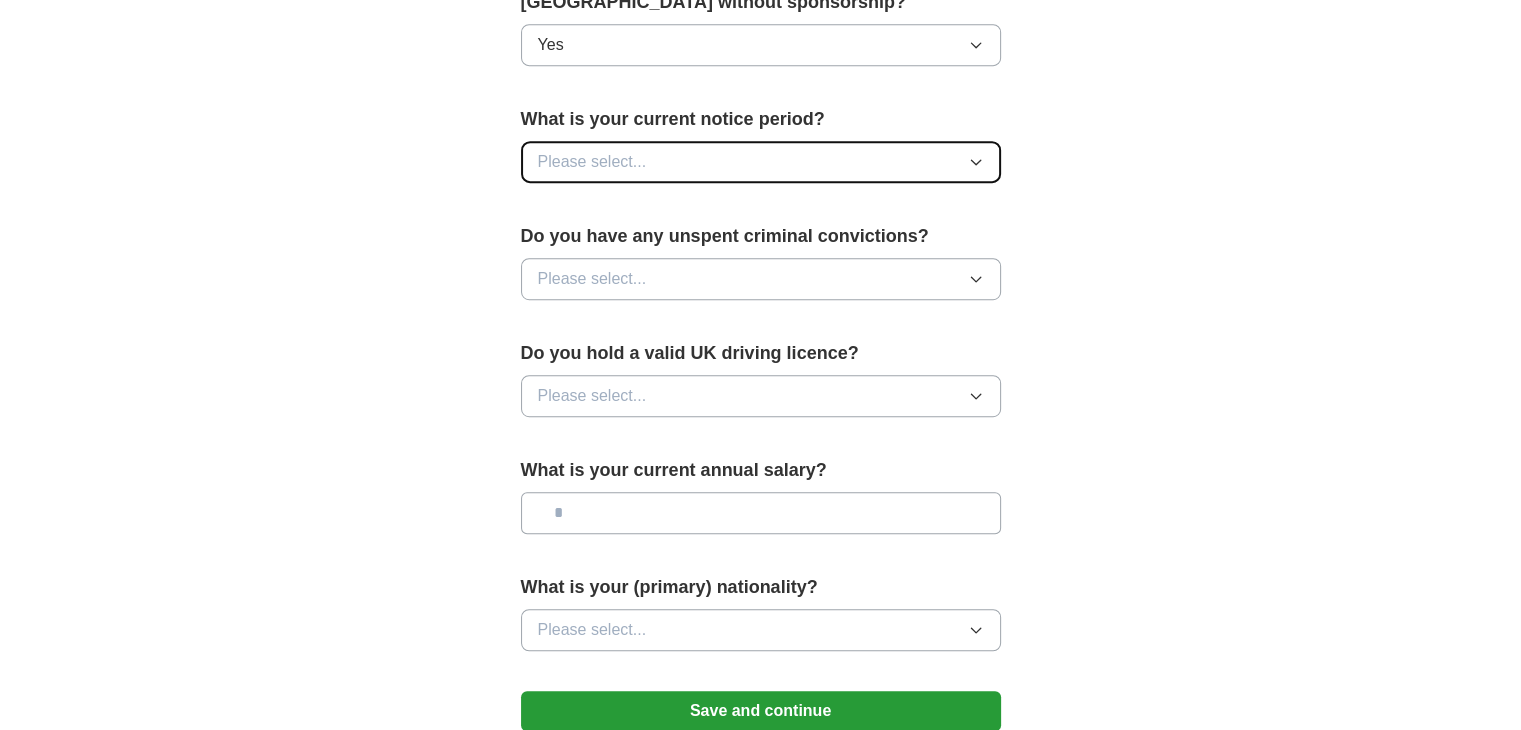 click on "Please select..." at bounding box center [761, 162] 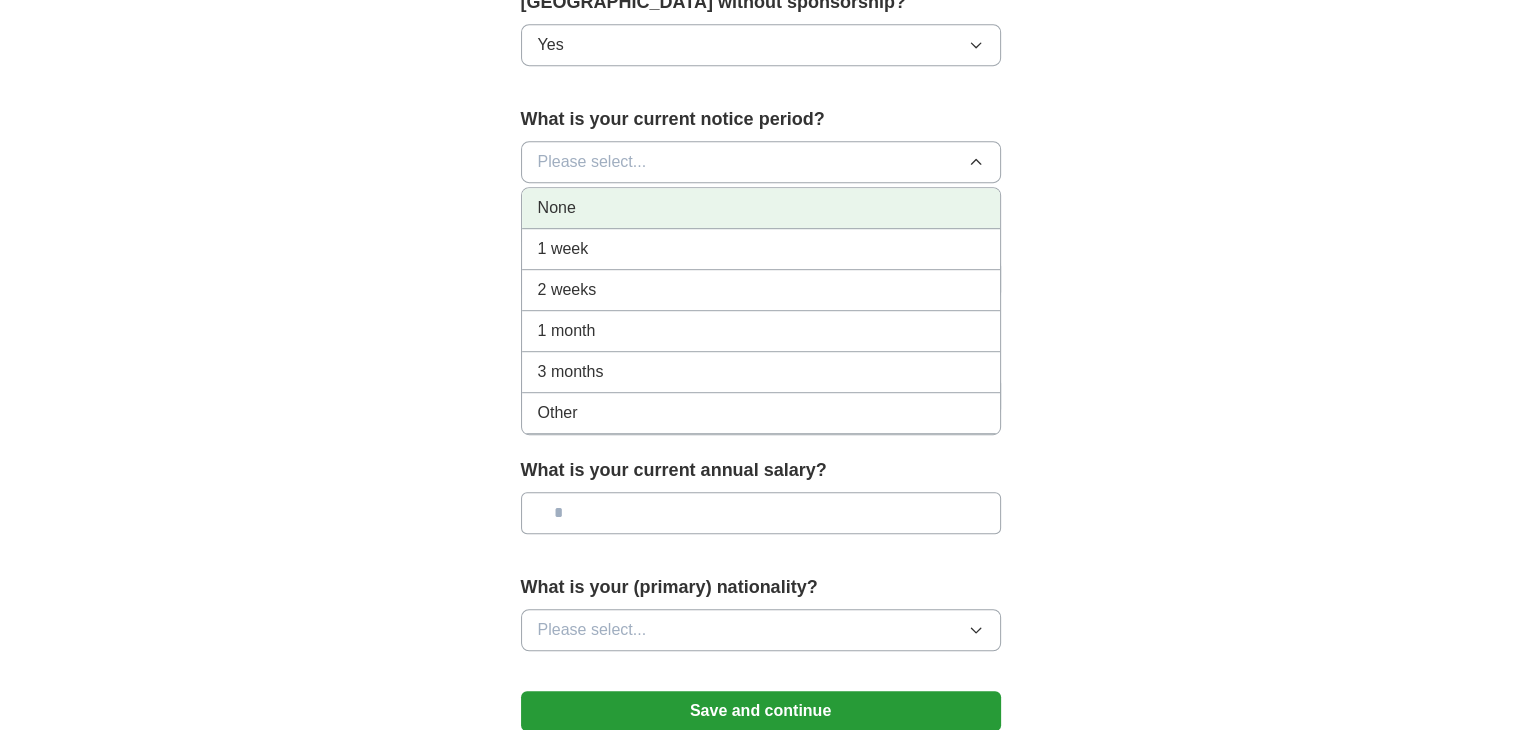 click on "None" at bounding box center (761, 208) 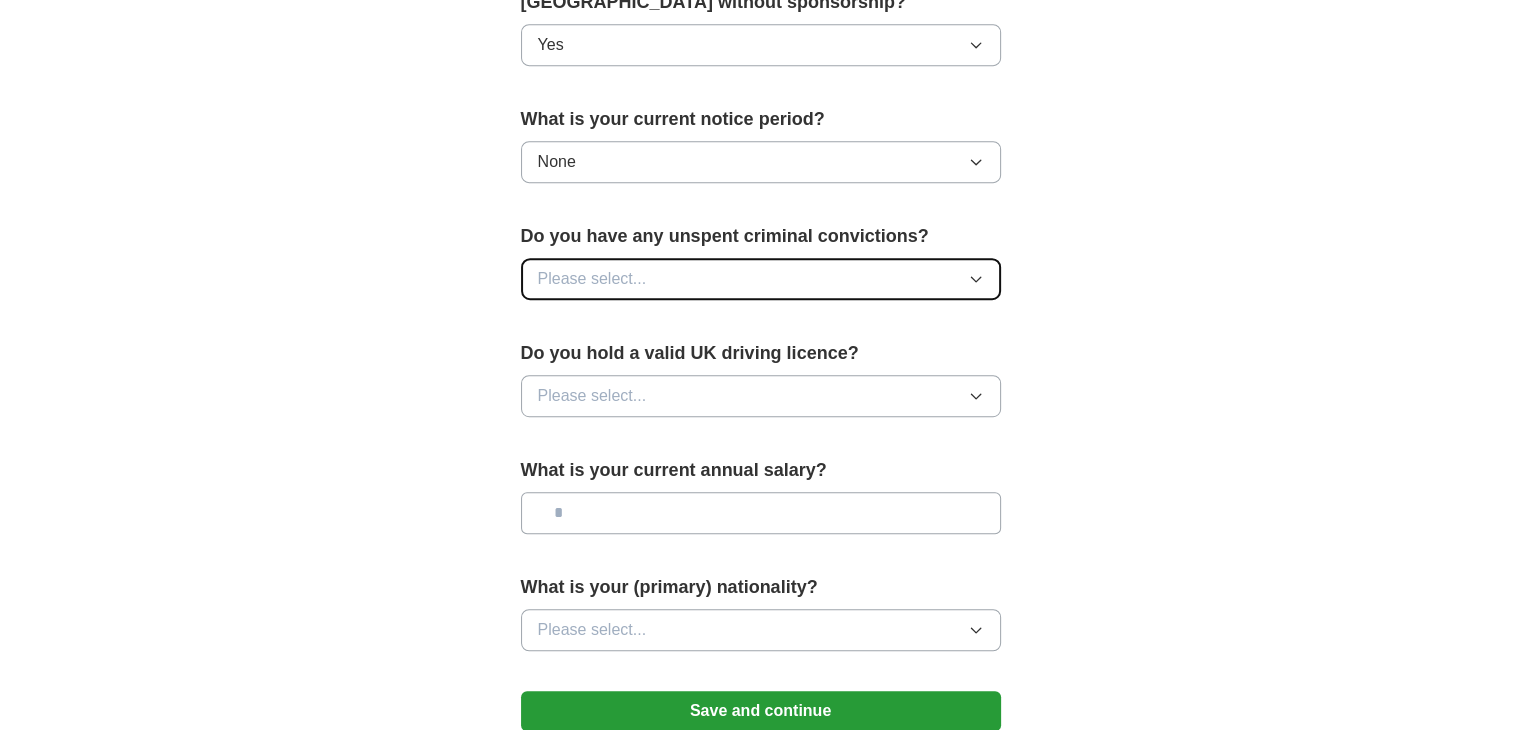 click 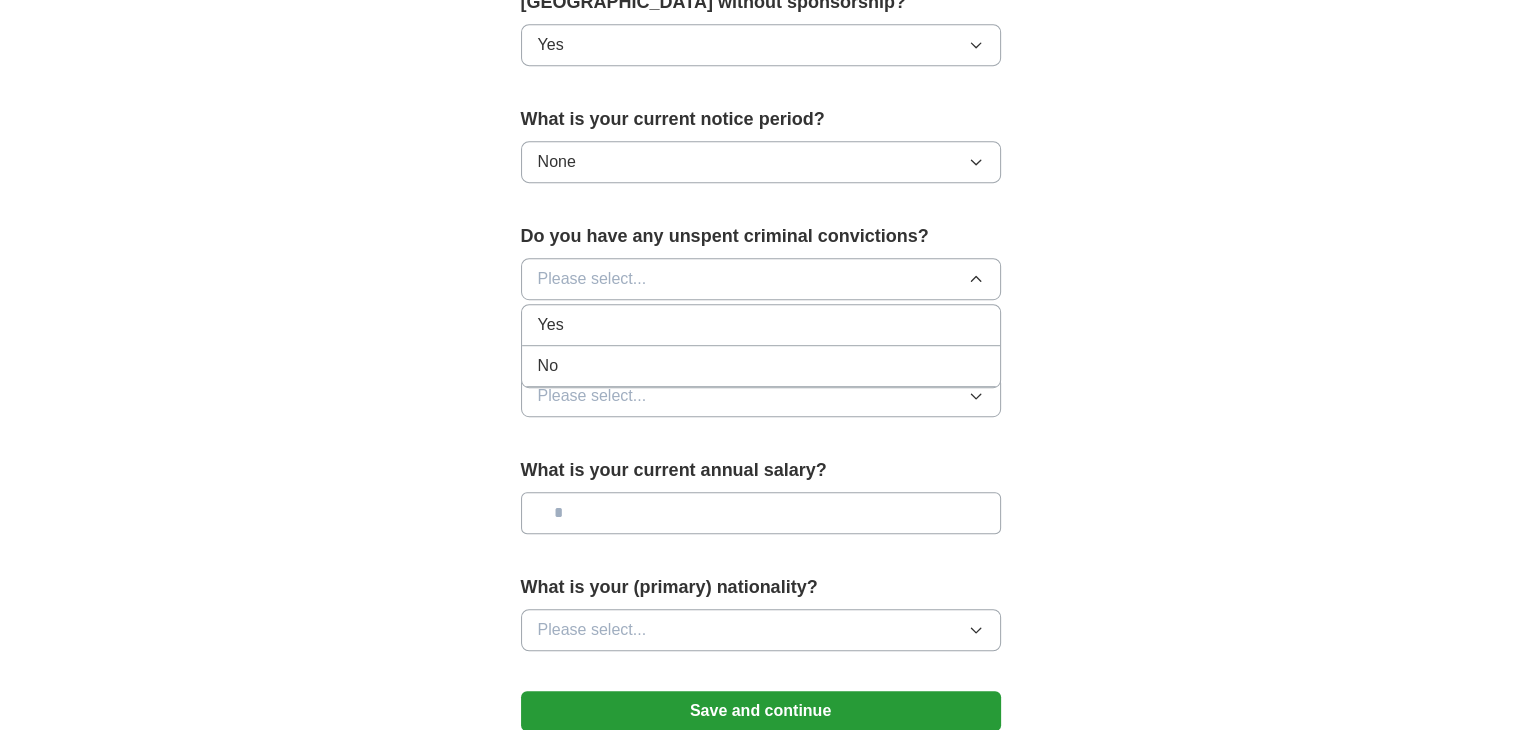 drag, startPoint x: 643, startPoint y: 359, endPoint x: 728, endPoint y: 334, distance: 88.60023 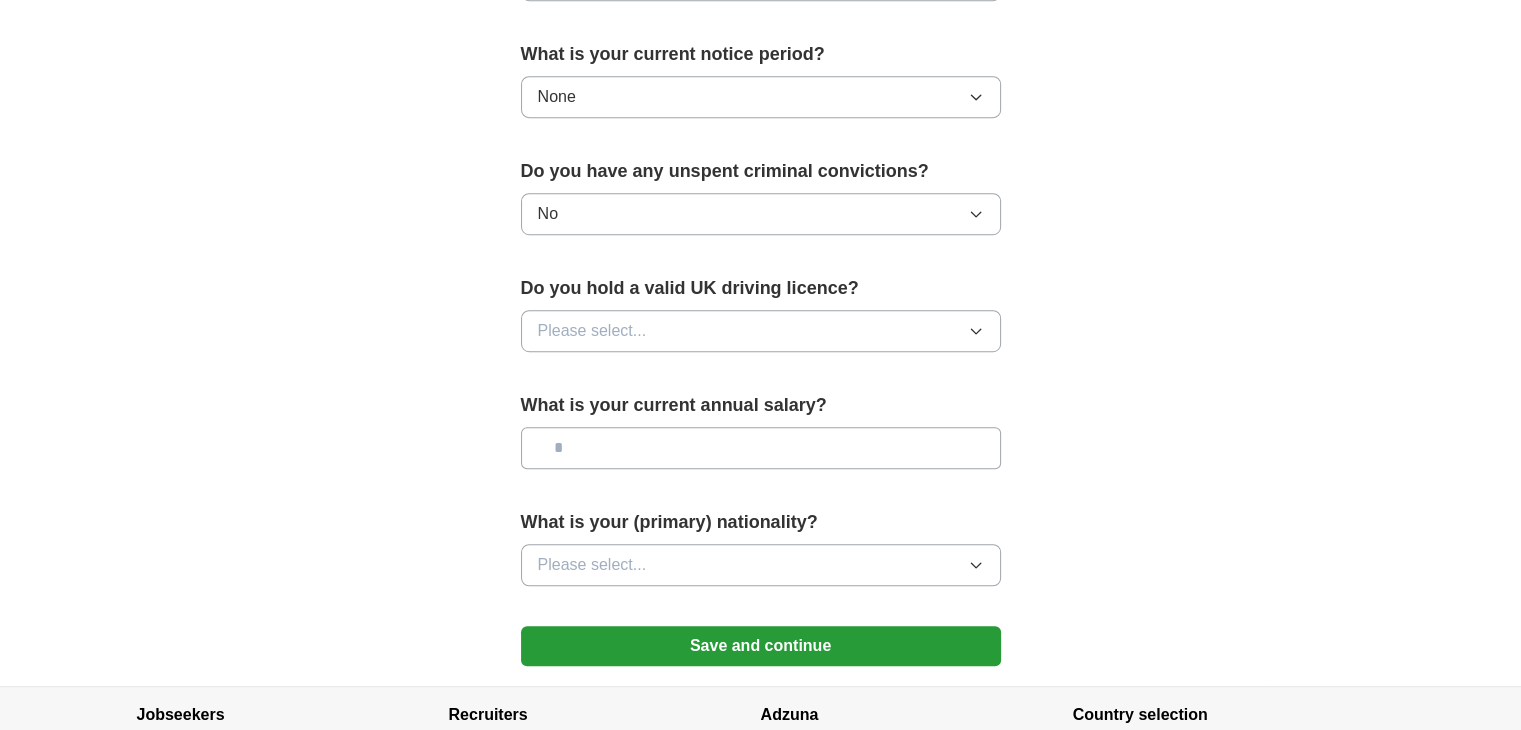 scroll, scrollTop: 1200, scrollLeft: 0, axis: vertical 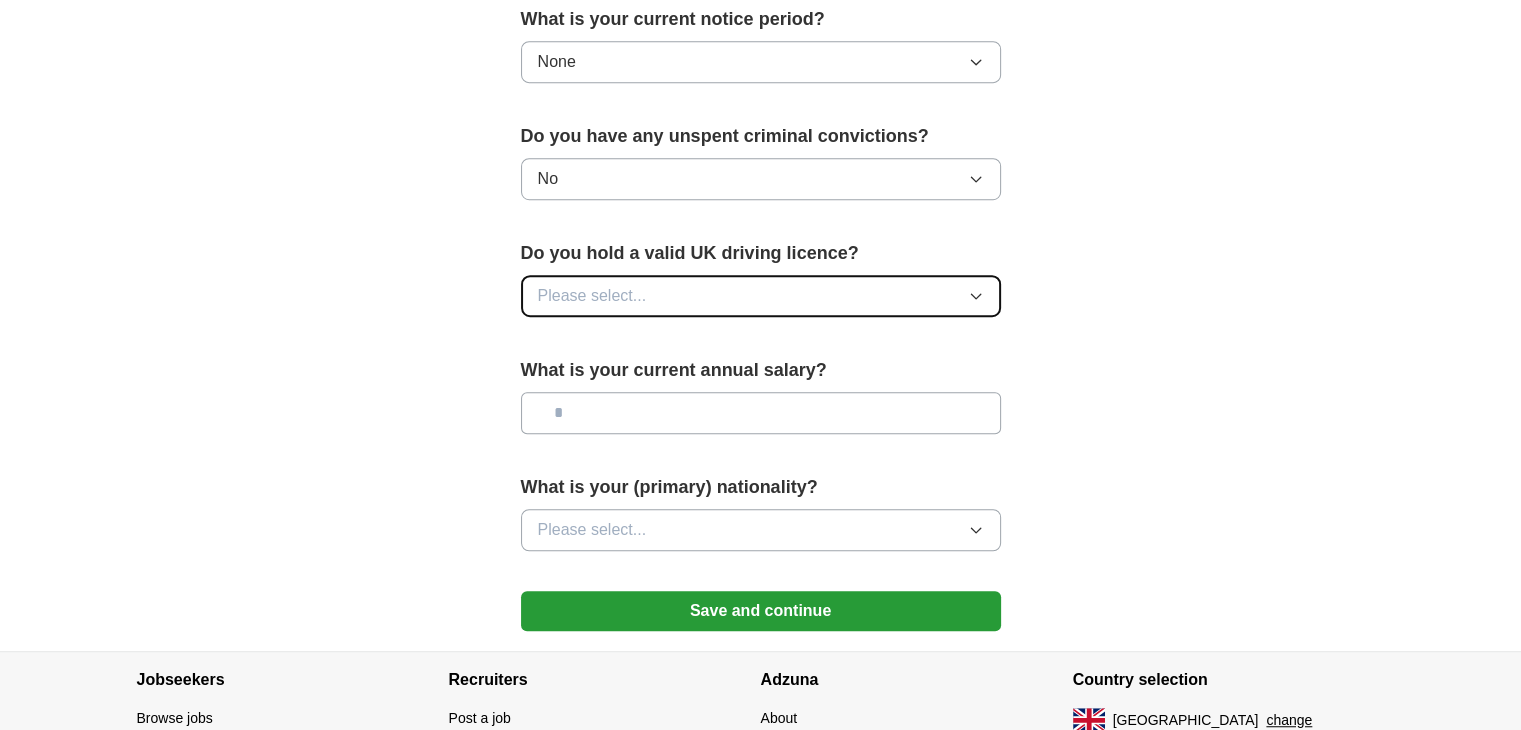 click 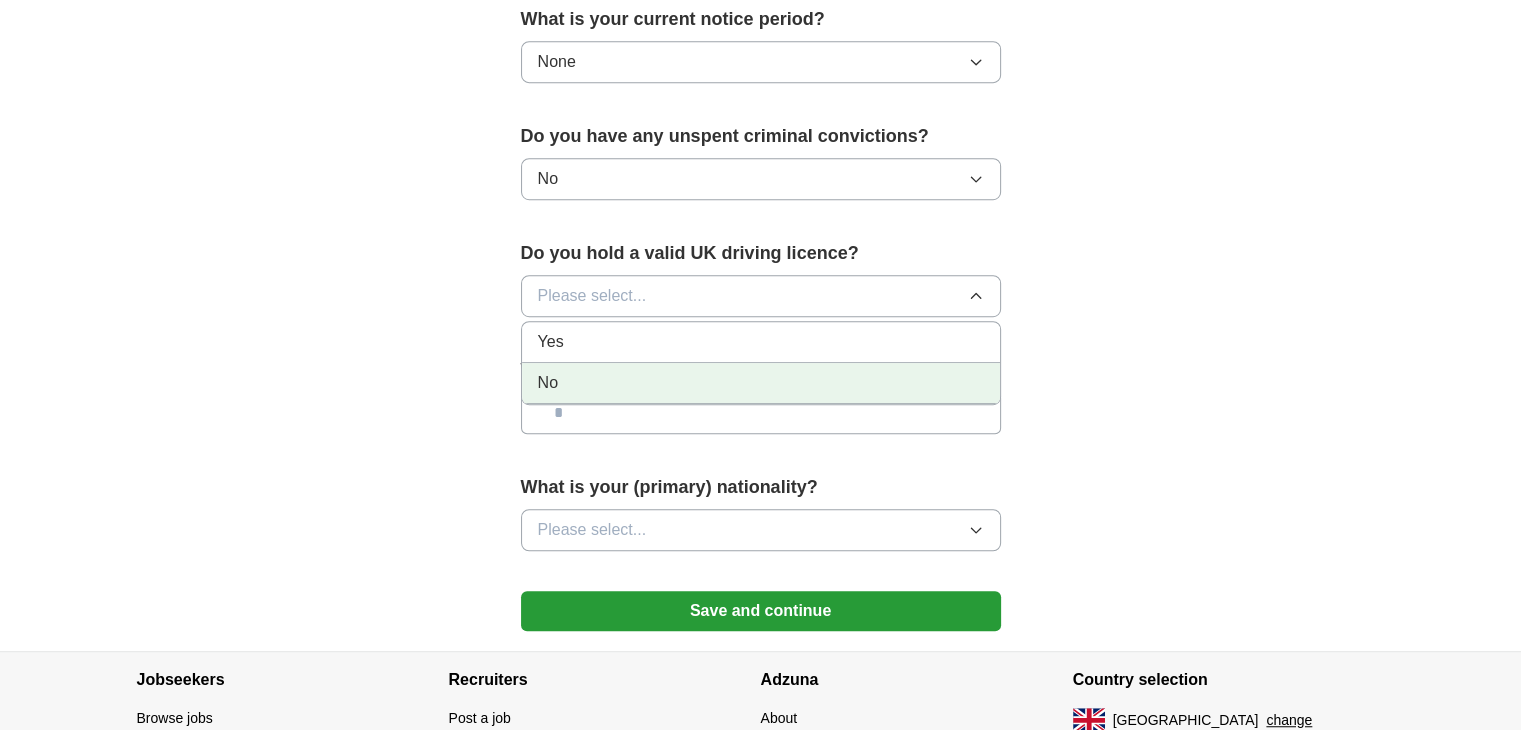 click on "No" at bounding box center [761, 383] 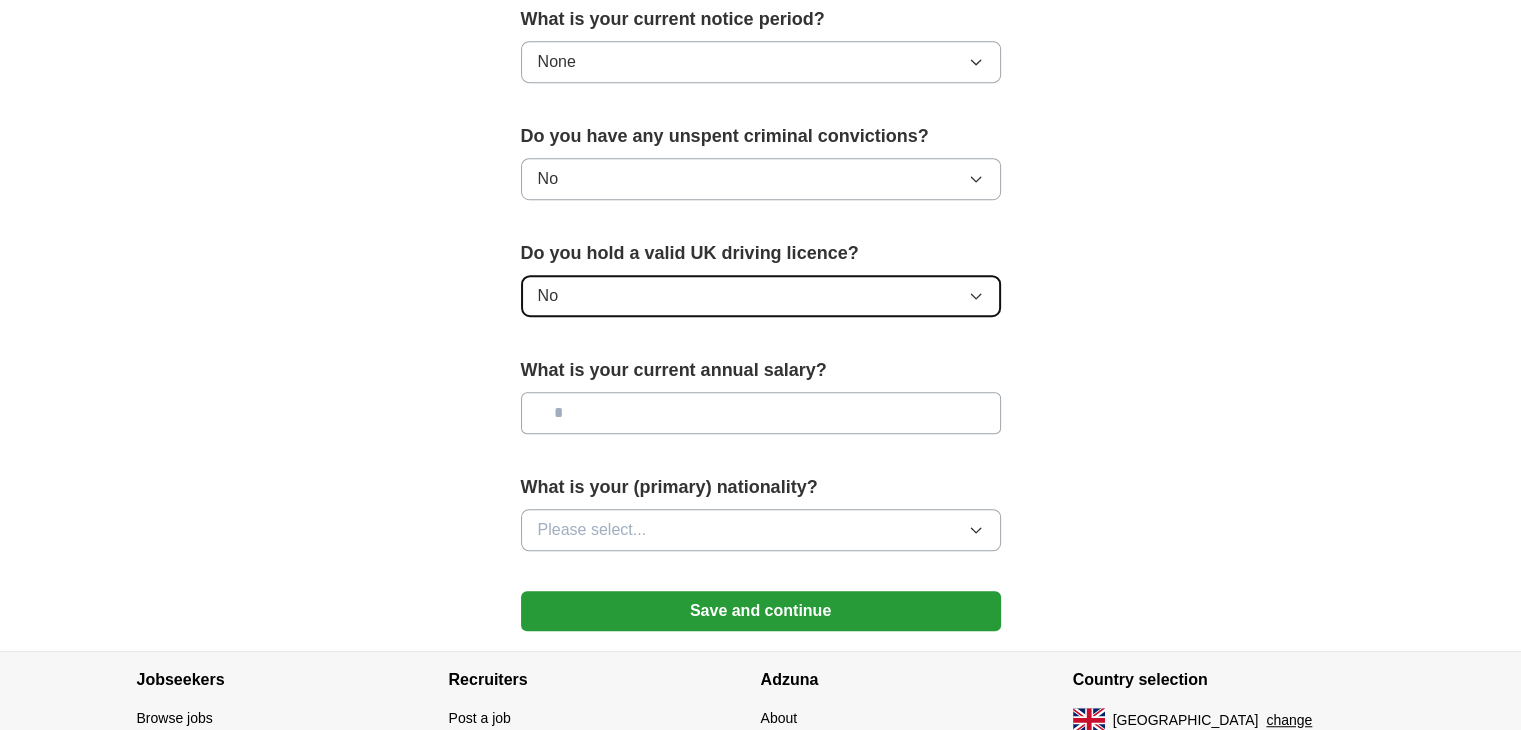 drag, startPoint x: 986, startPoint y: 295, endPoint x: 942, endPoint y: 313, distance: 47.539455 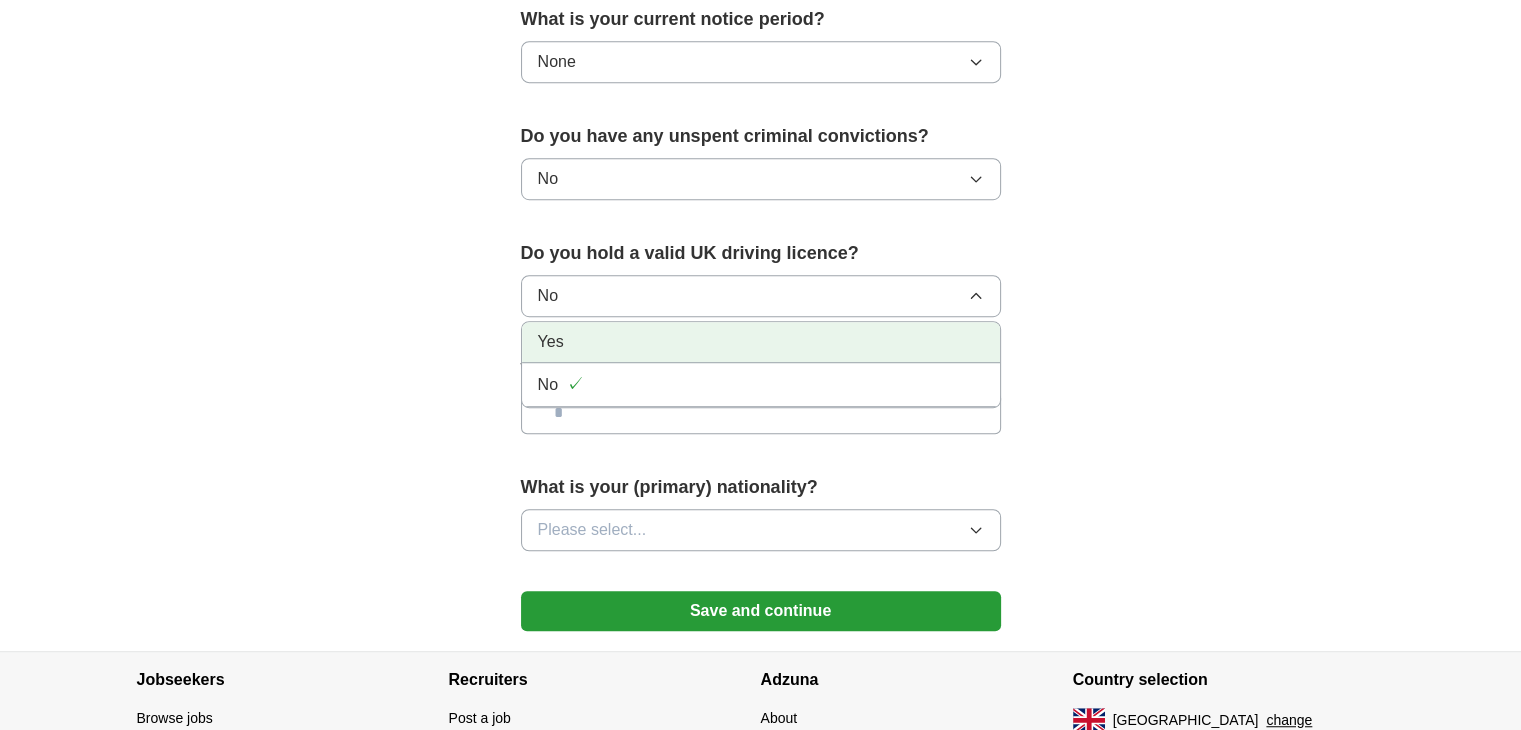 click on "Yes" at bounding box center [761, 342] 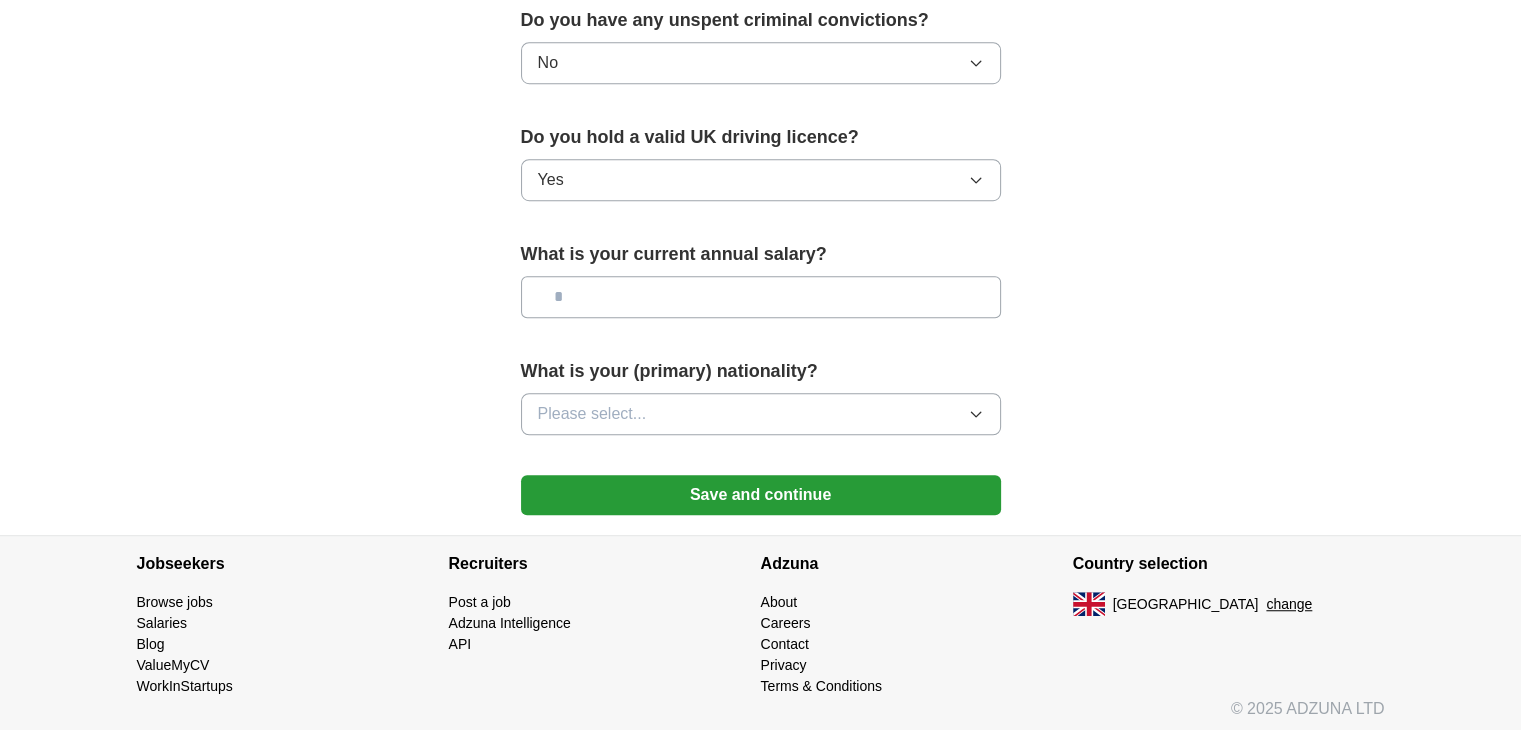 scroll, scrollTop: 1317, scrollLeft: 0, axis: vertical 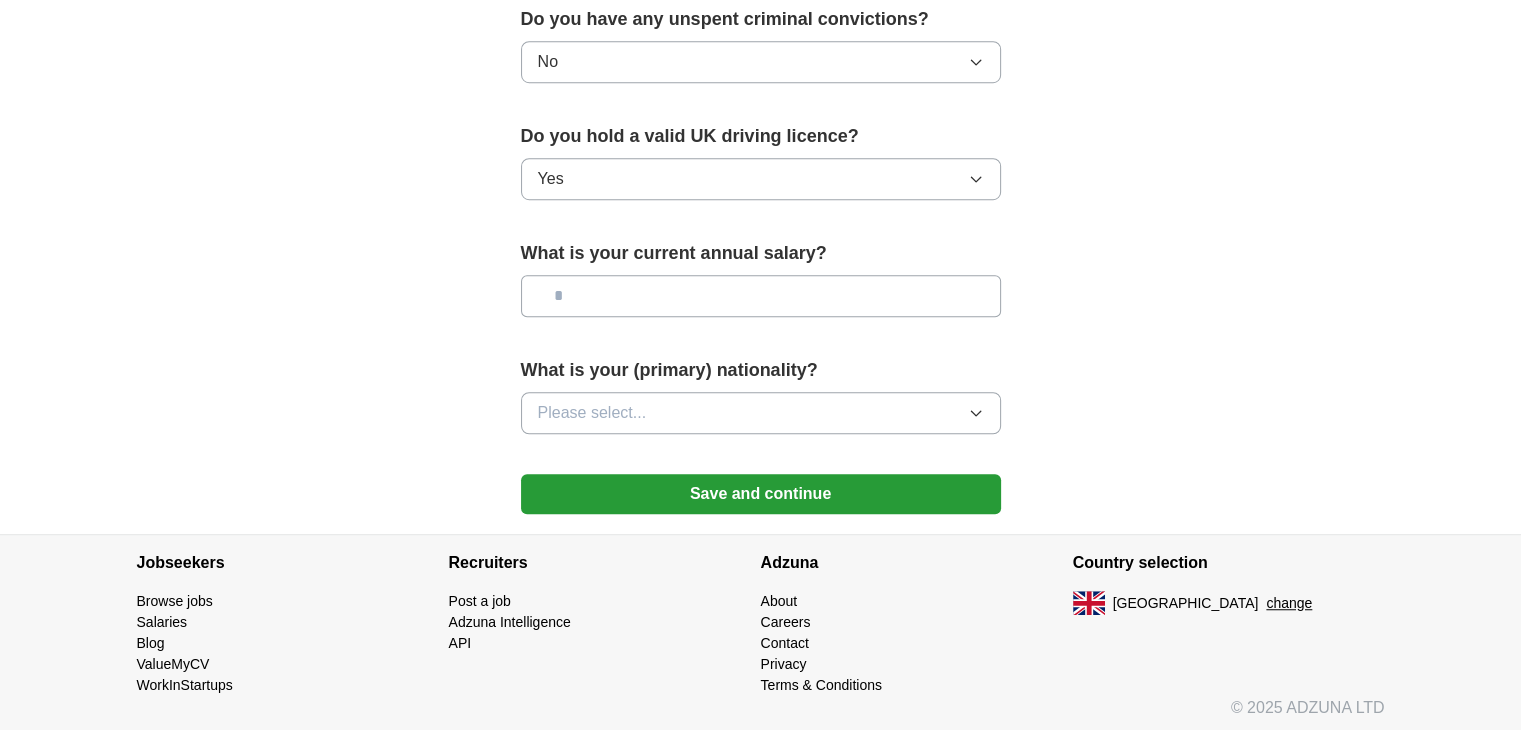 click at bounding box center (761, 296) 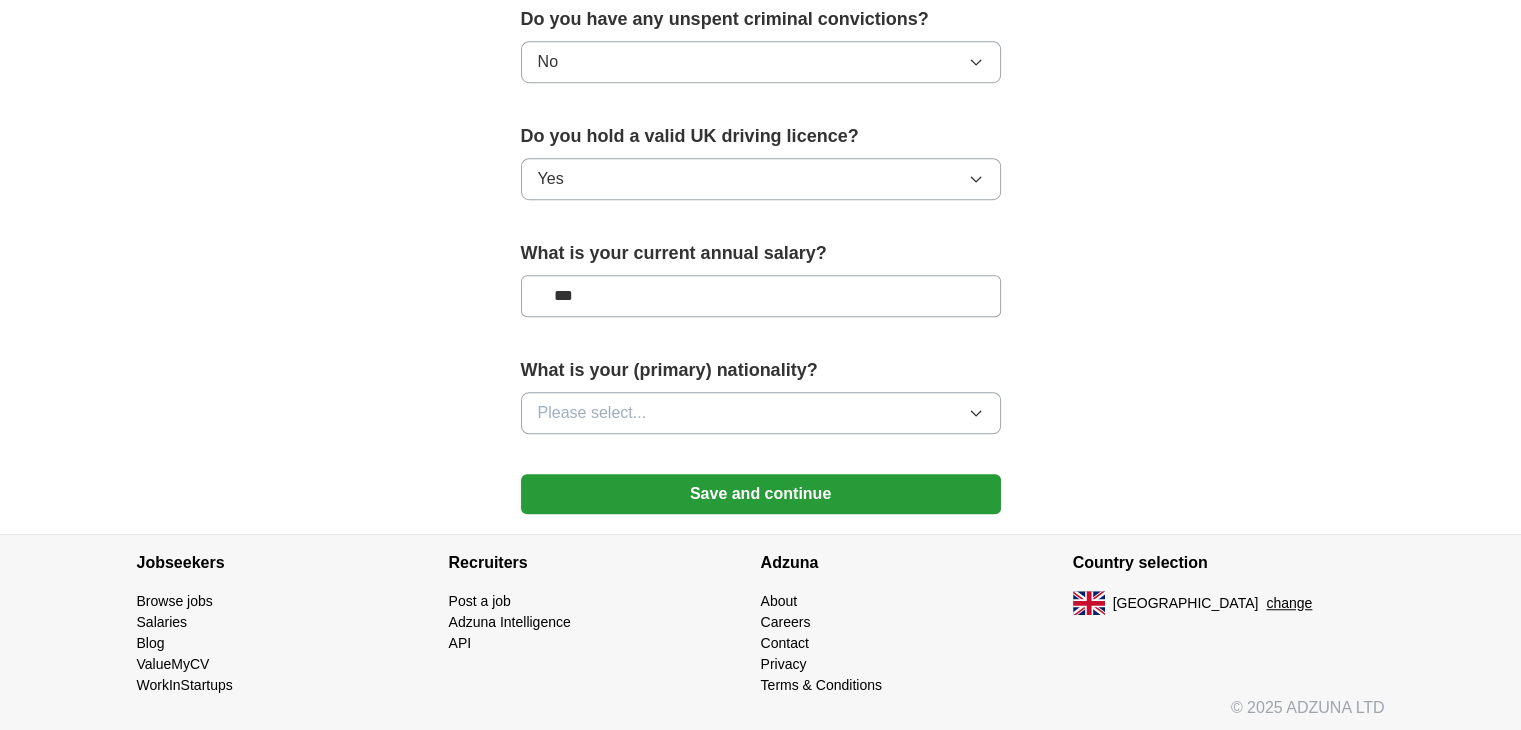 type on "**" 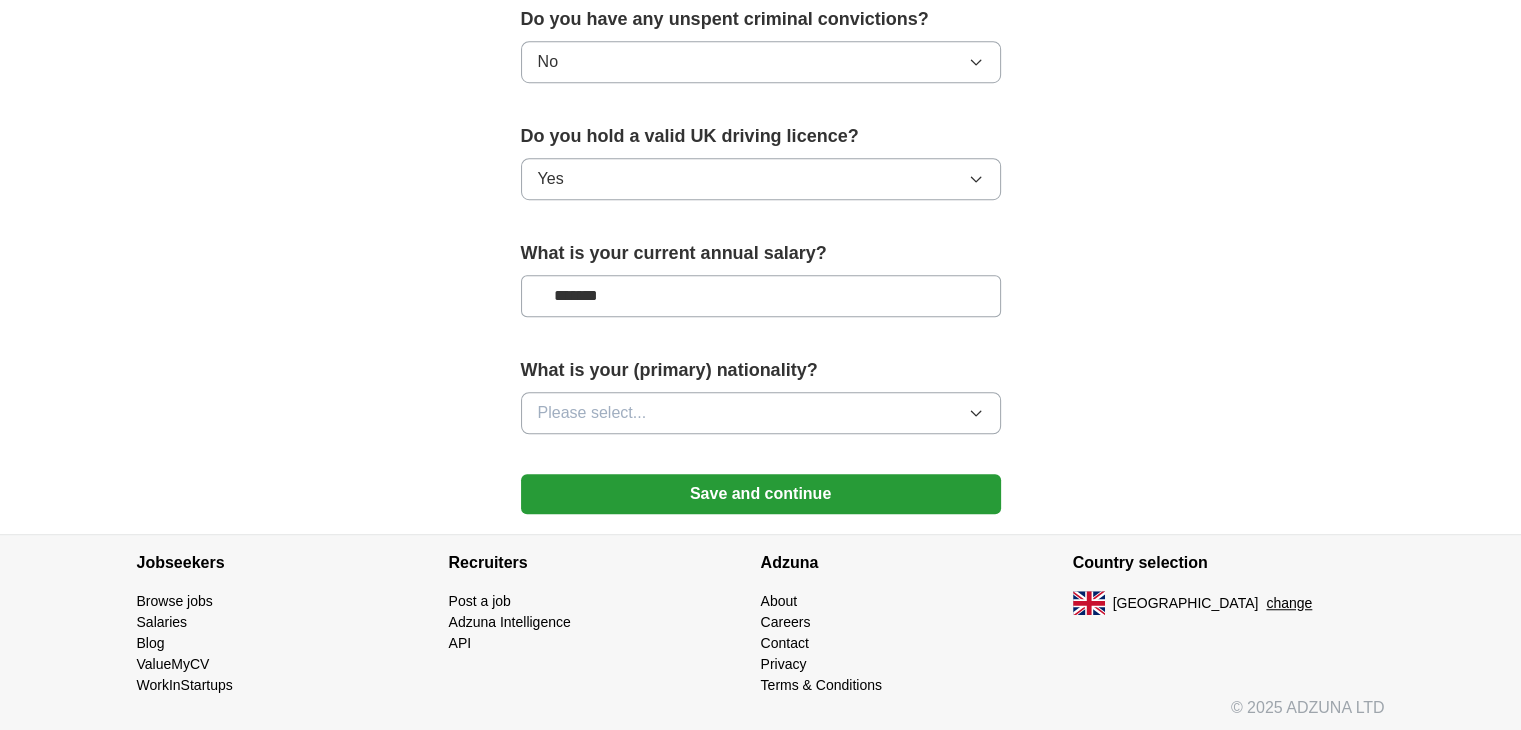 type on "*******" 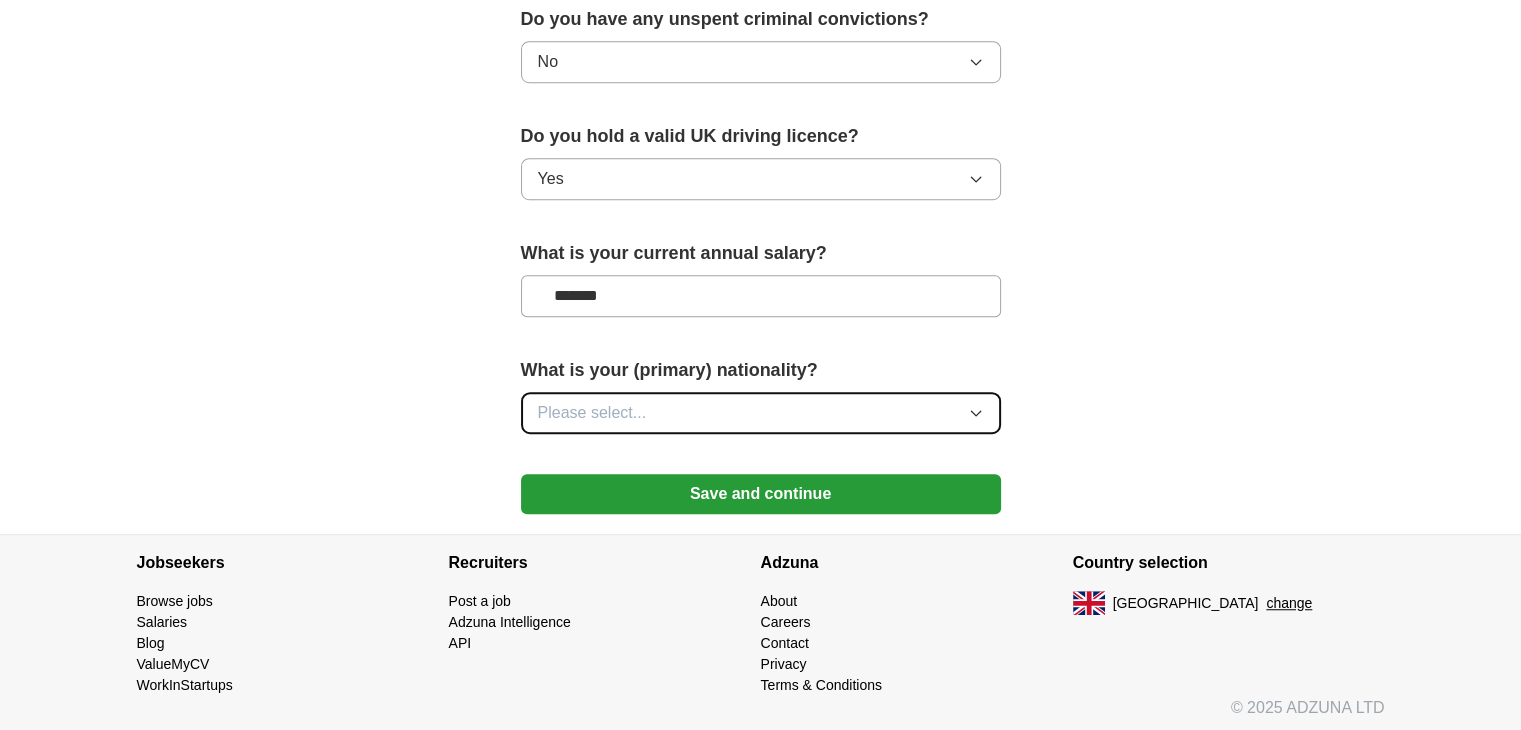 click on "Please select..." at bounding box center (761, 413) 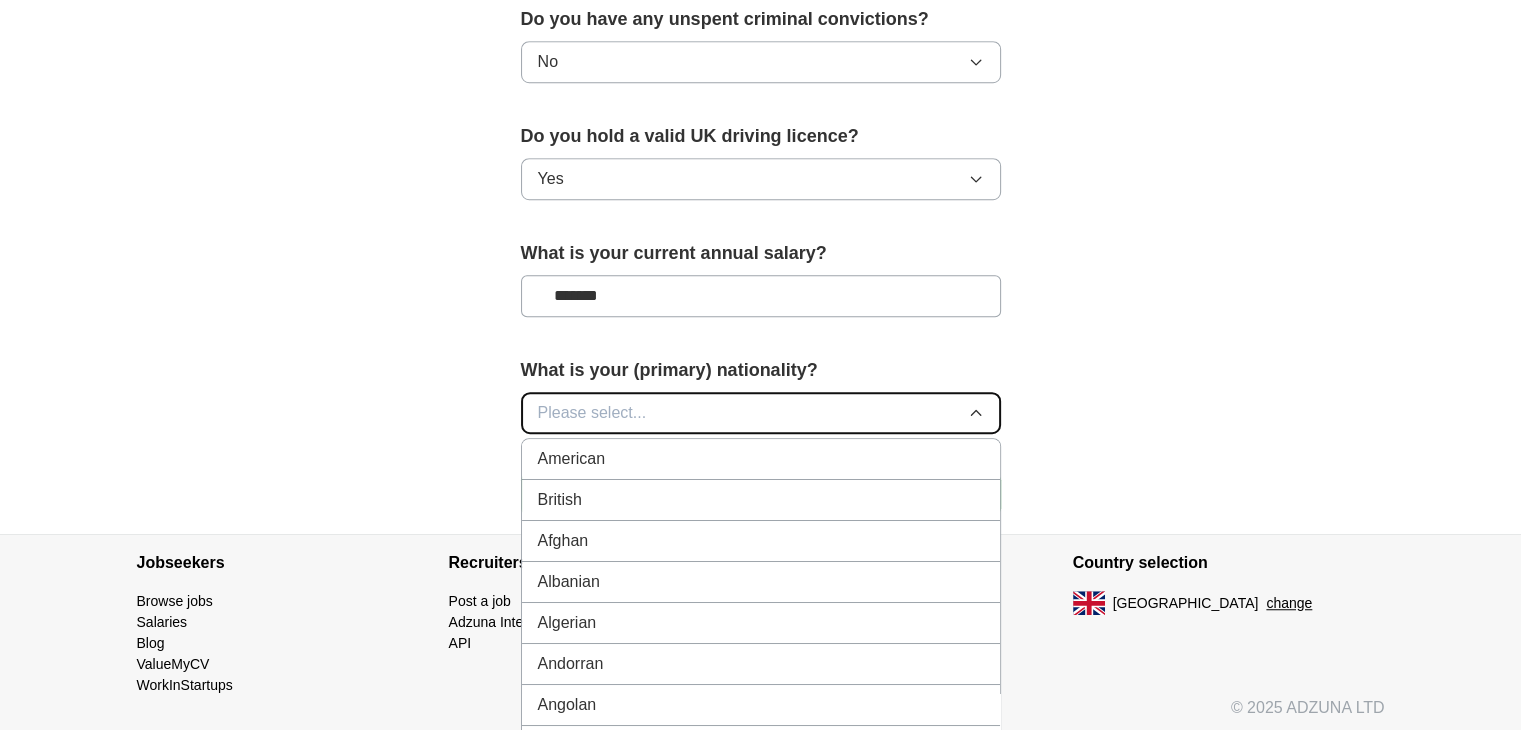 type 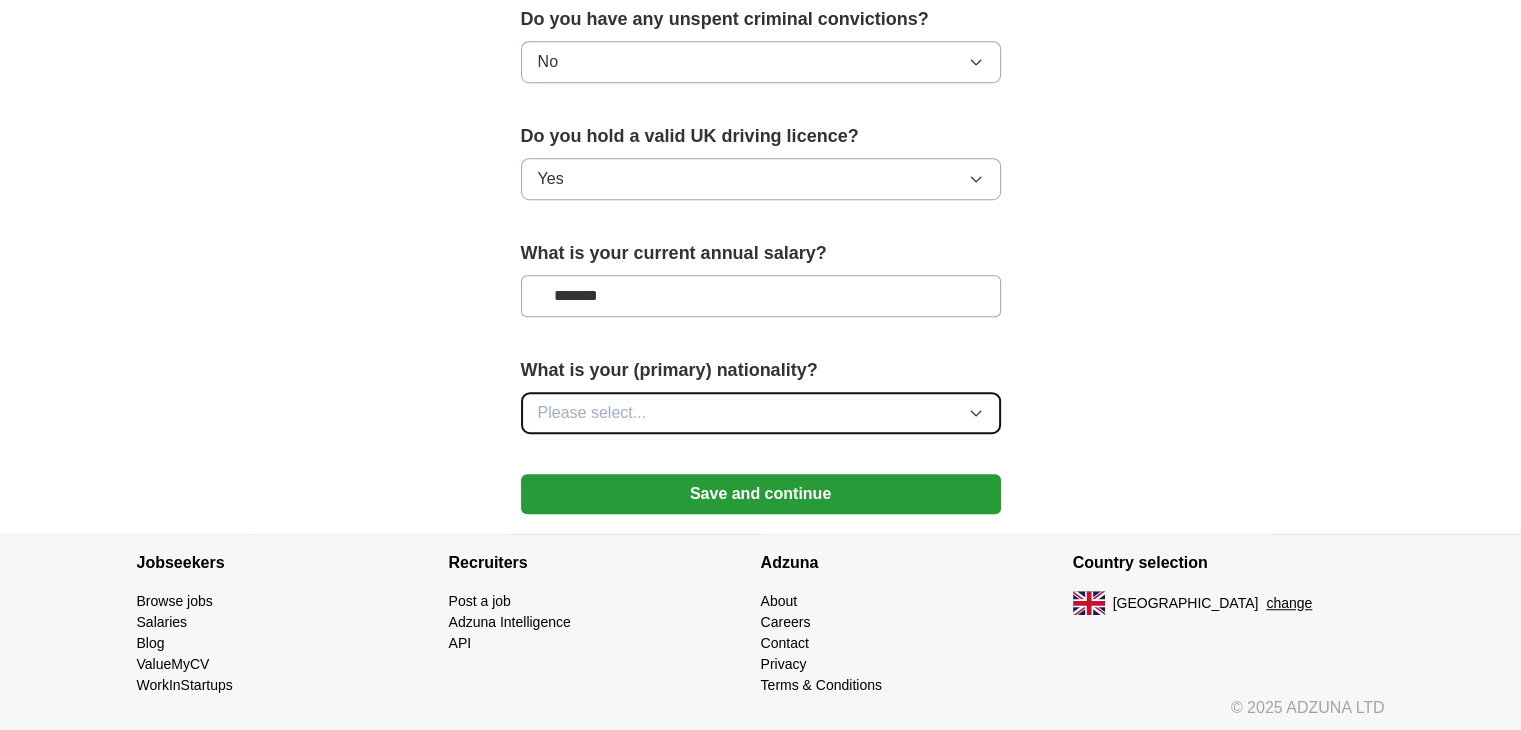 click on "Please select..." at bounding box center (761, 413) 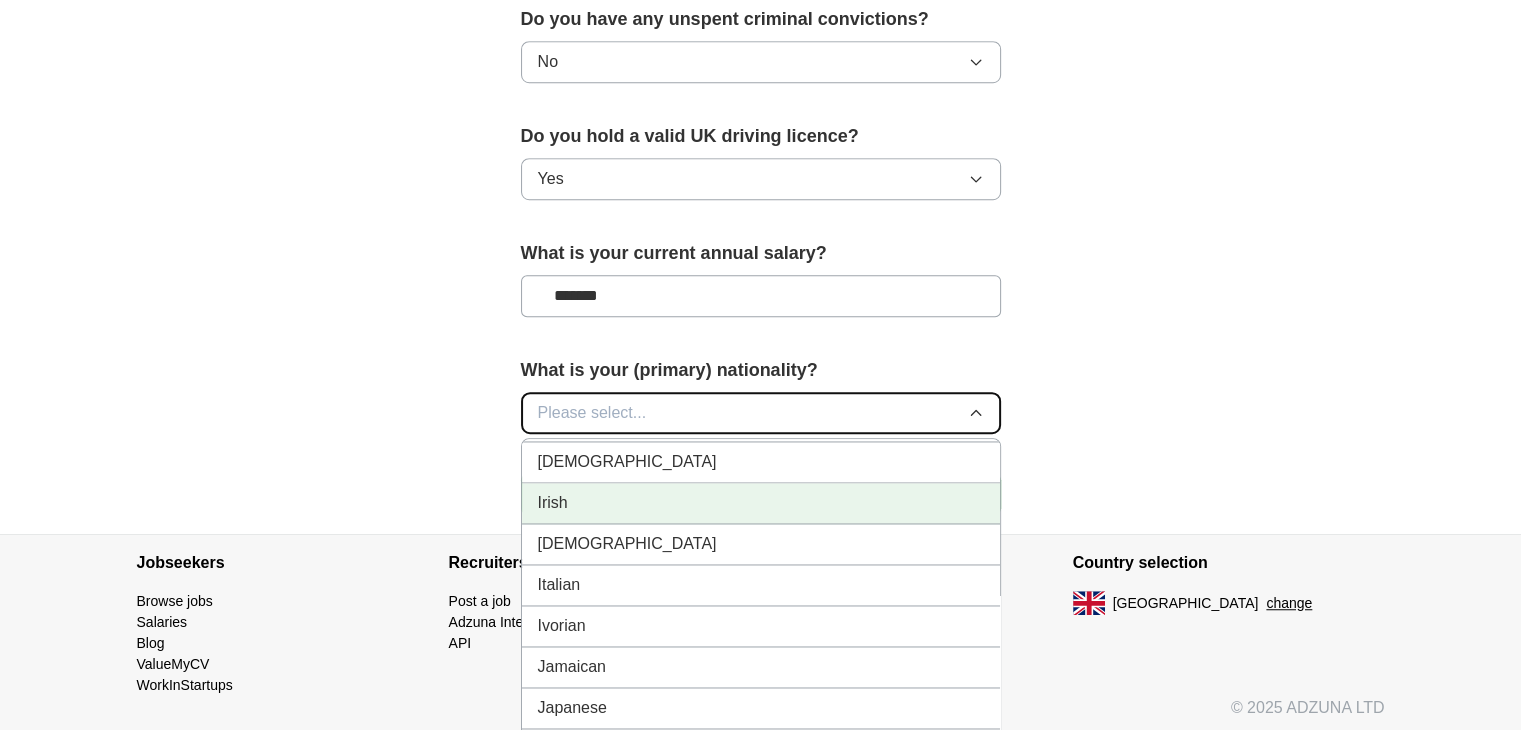 scroll, scrollTop: 3200, scrollLeft: 0, axis: vertical 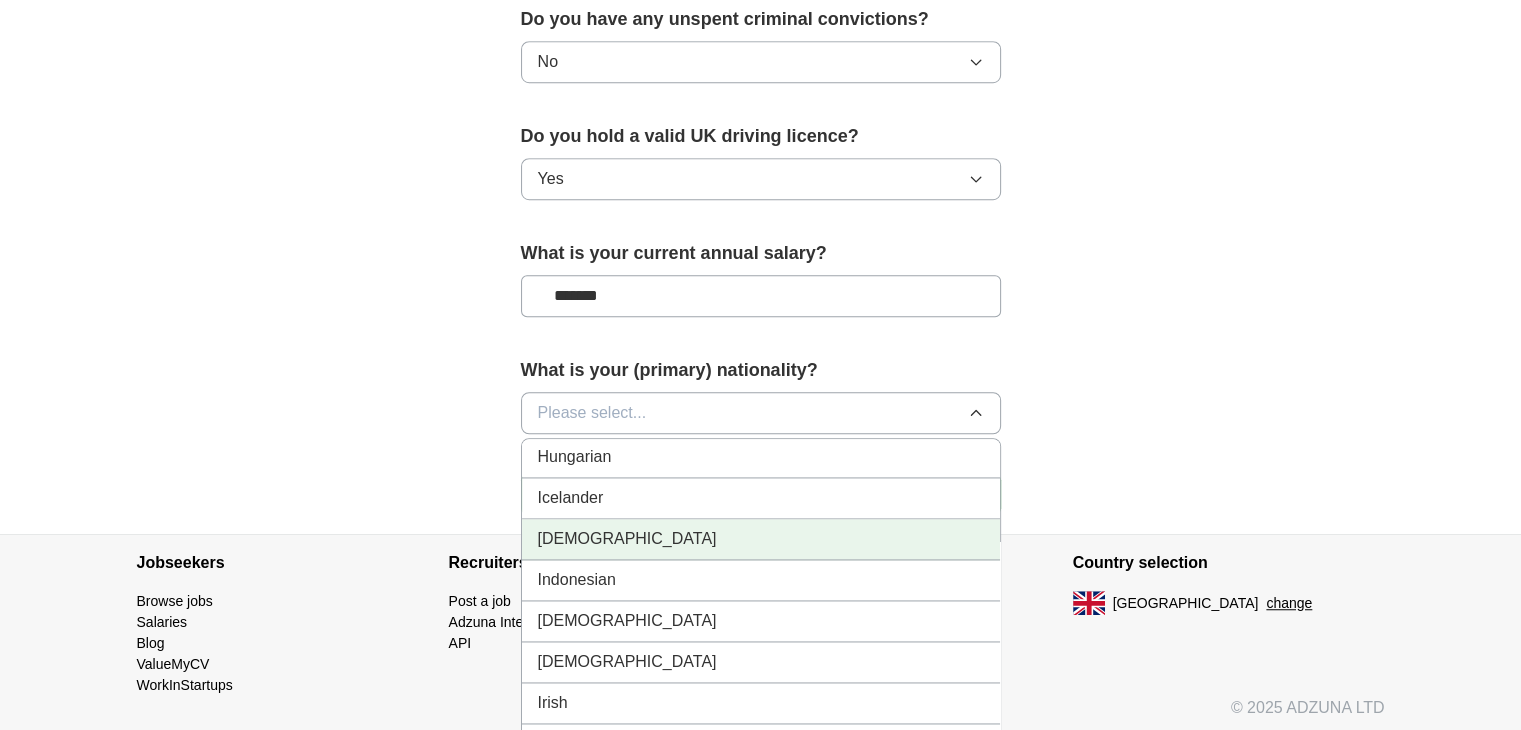 click on "[DEMOGRAPHIC_DATA]" at bounding box center [761, 539] 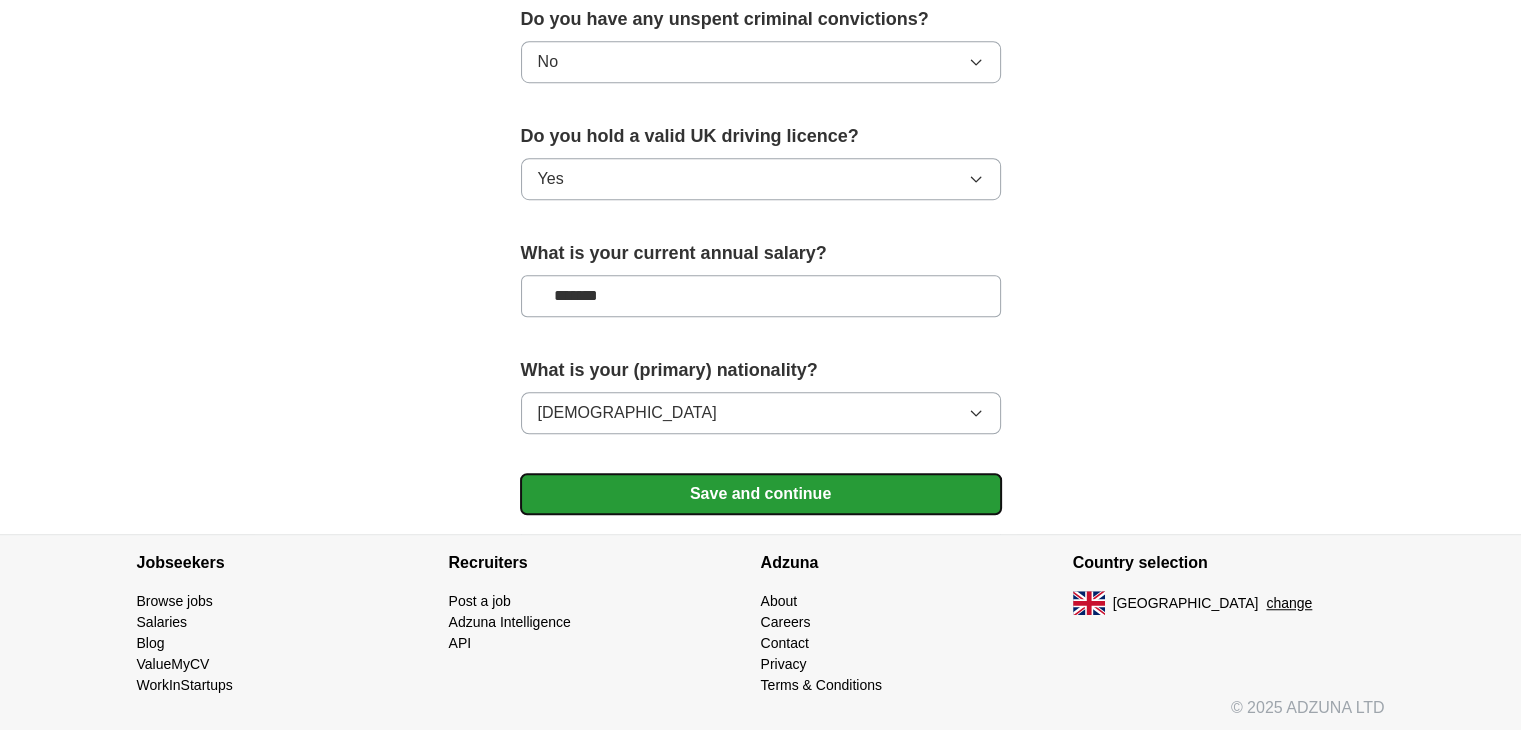 click on "Save and continue" at bounding box center (761, 494) 